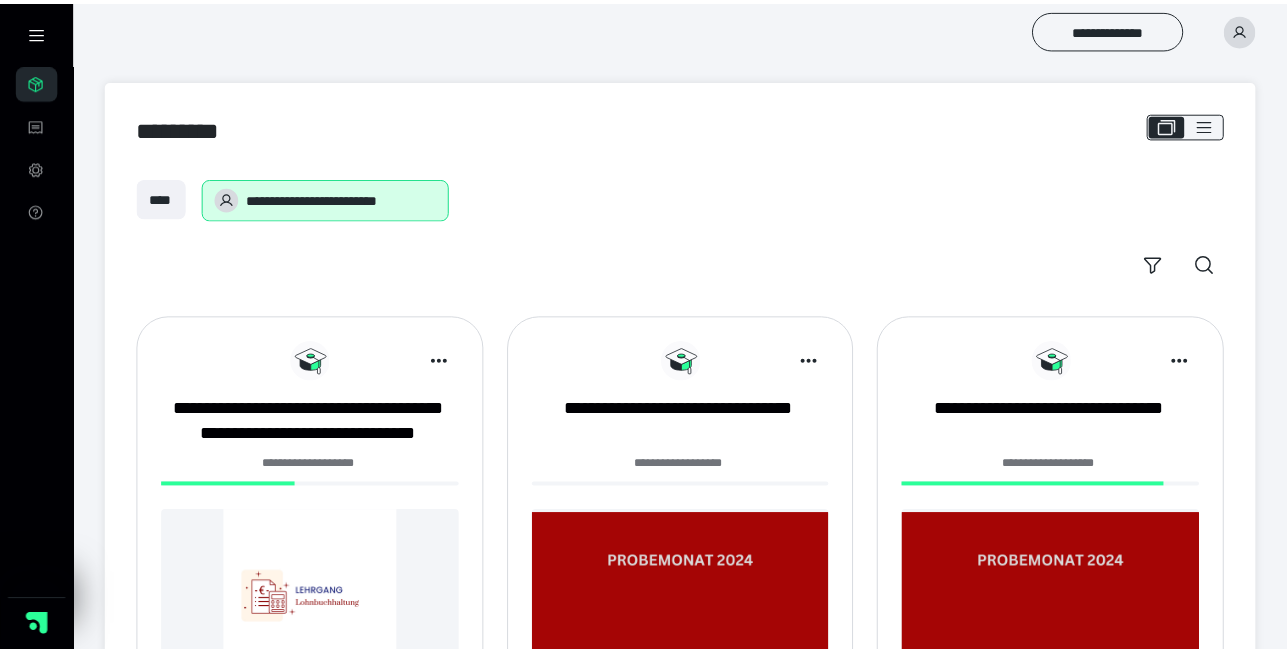 scroll, scrollTop: 0, scrollLeft: 0, axis: both 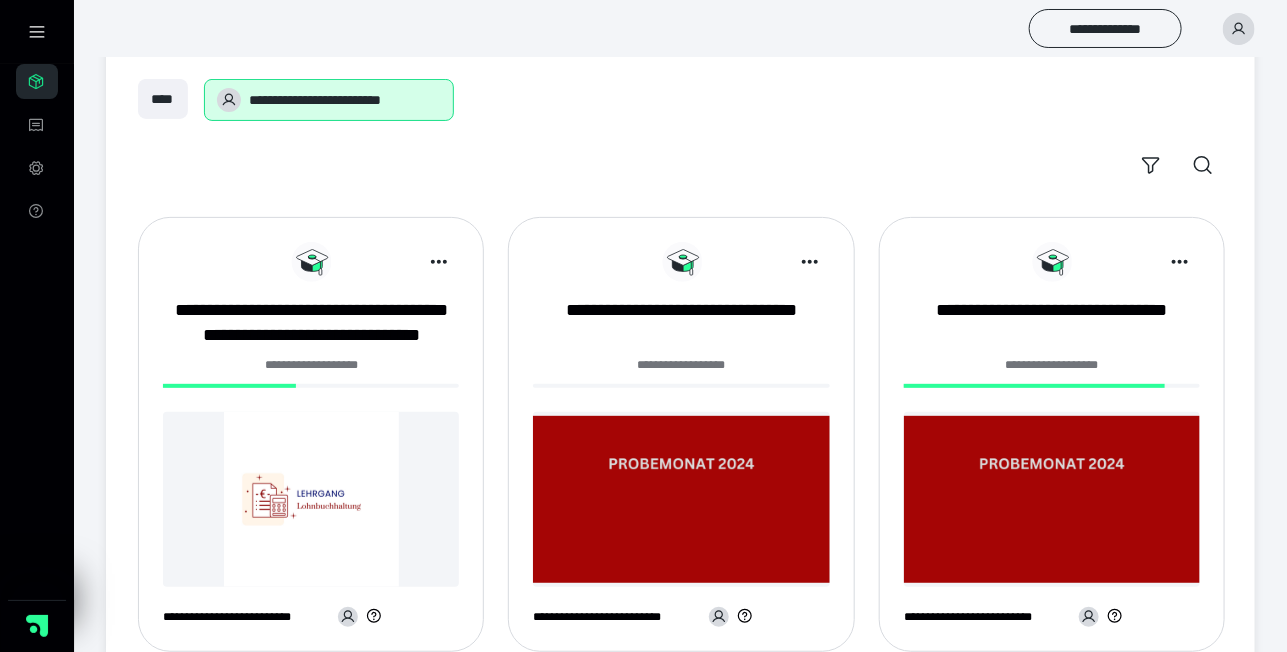 click at bounding box center (311, 499) 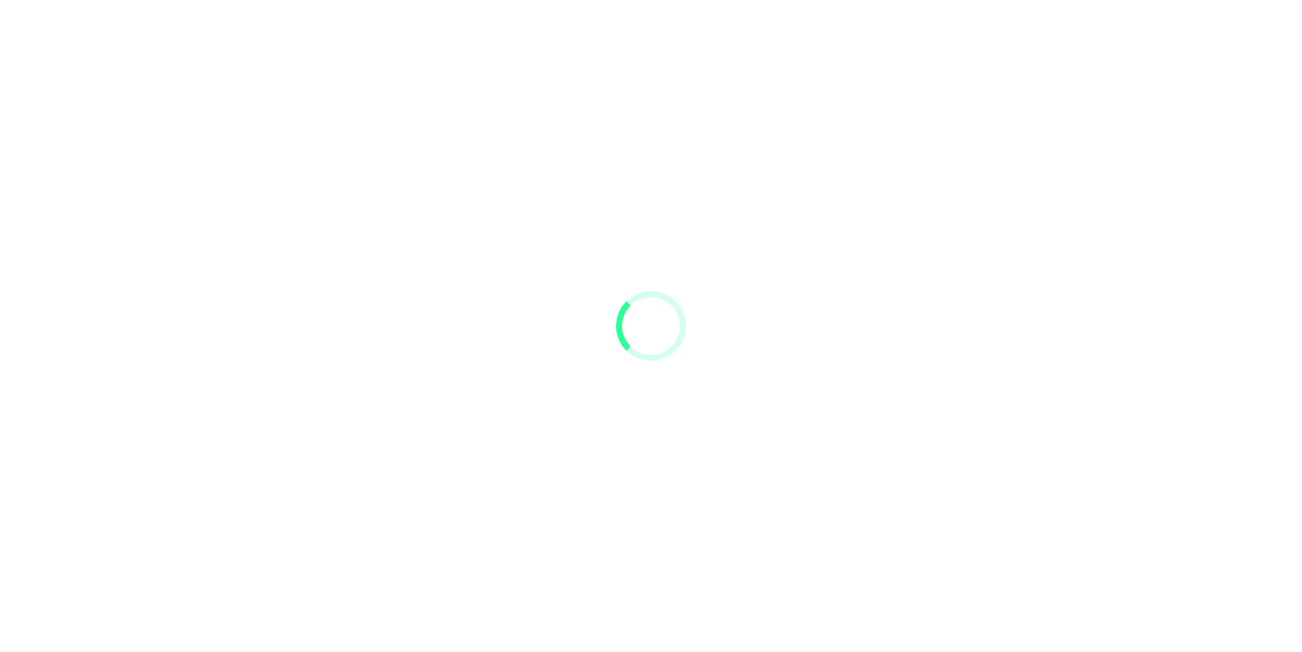 scroll, scrollTop: 0, scrollLeft: 0, axis: both 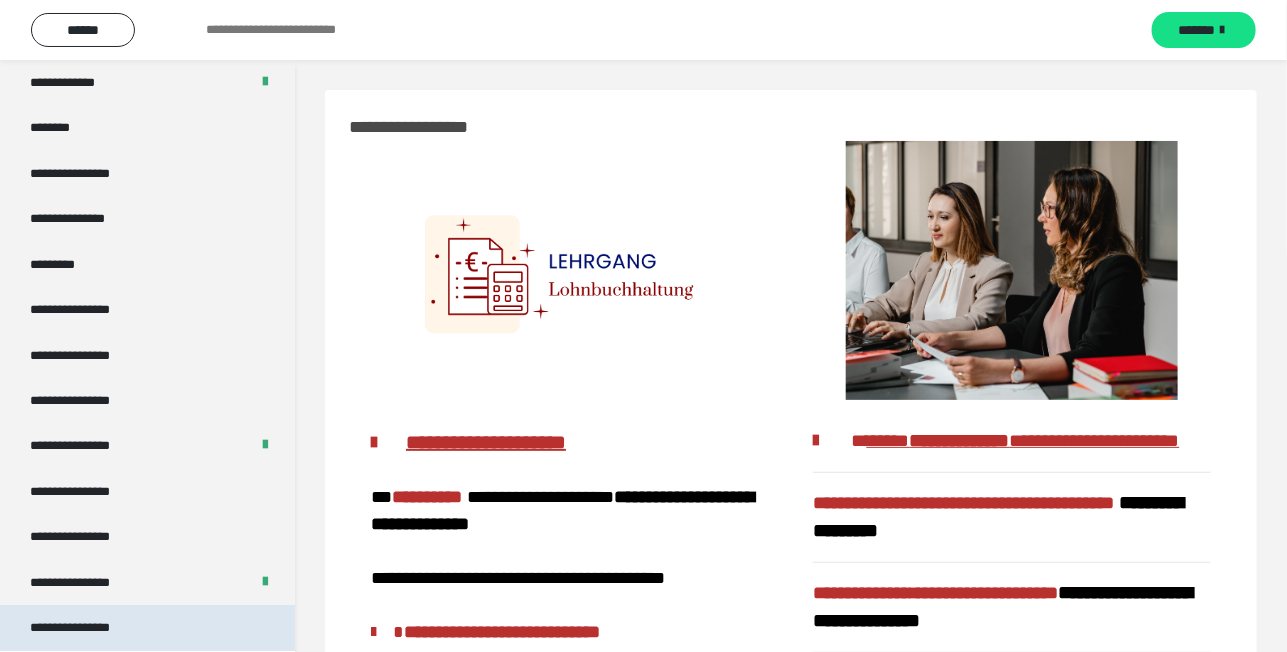 click on "**********" at bounding box center [87, 627] 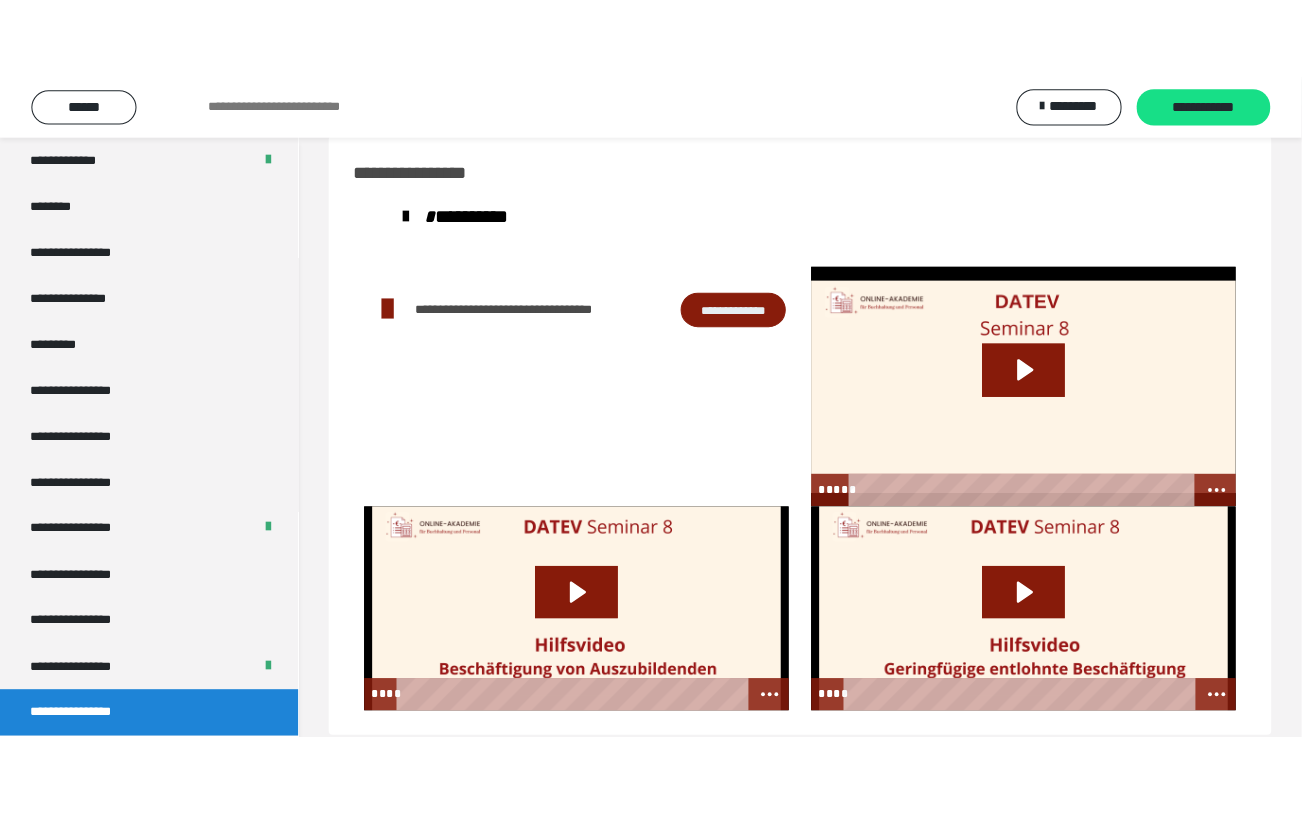 scroll, scrollTop: 59, scrollLeft: 0, axis: vertical 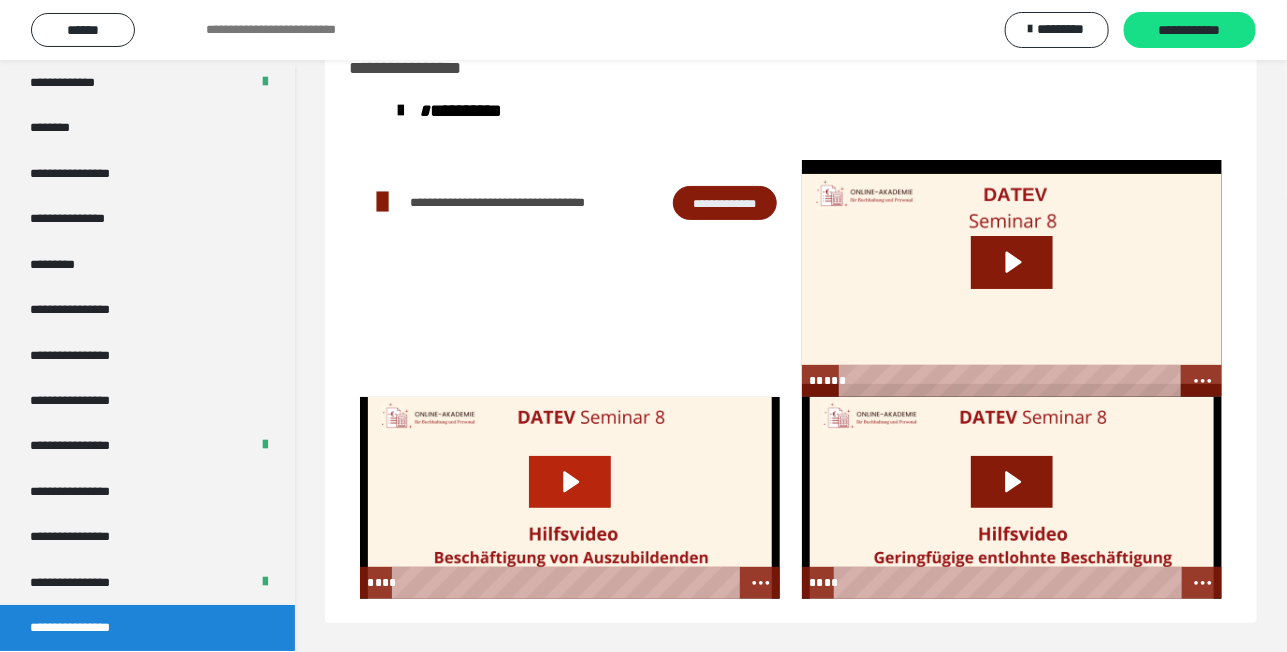 click 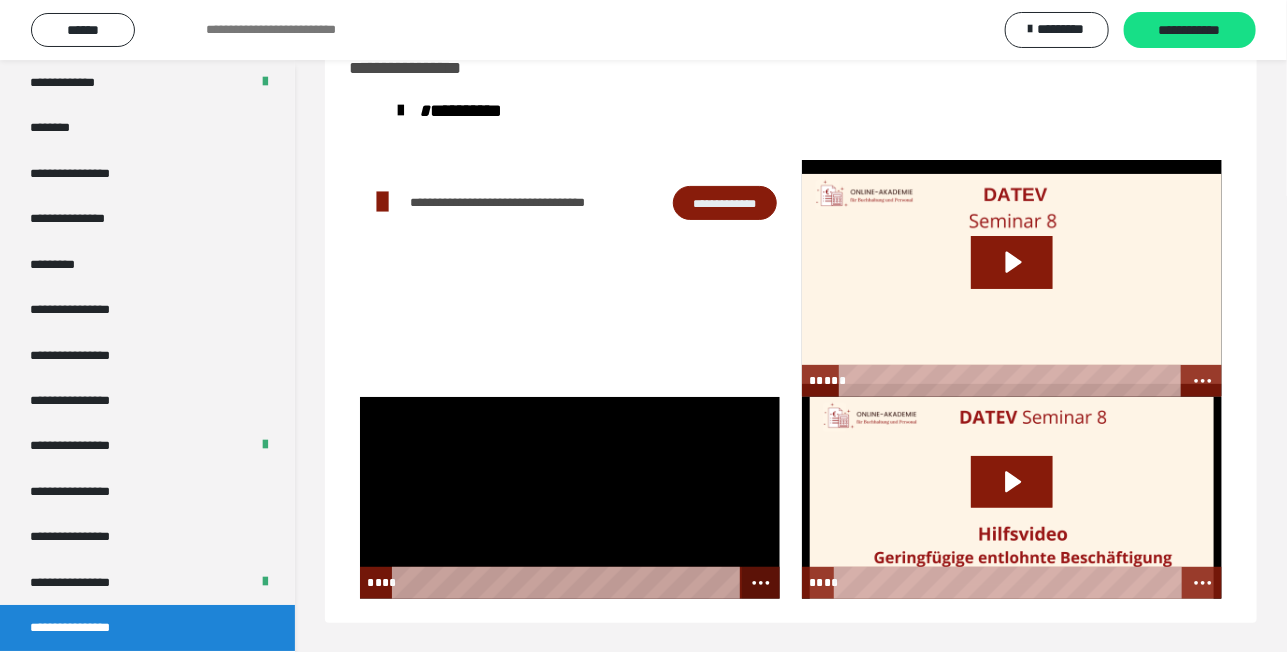 click 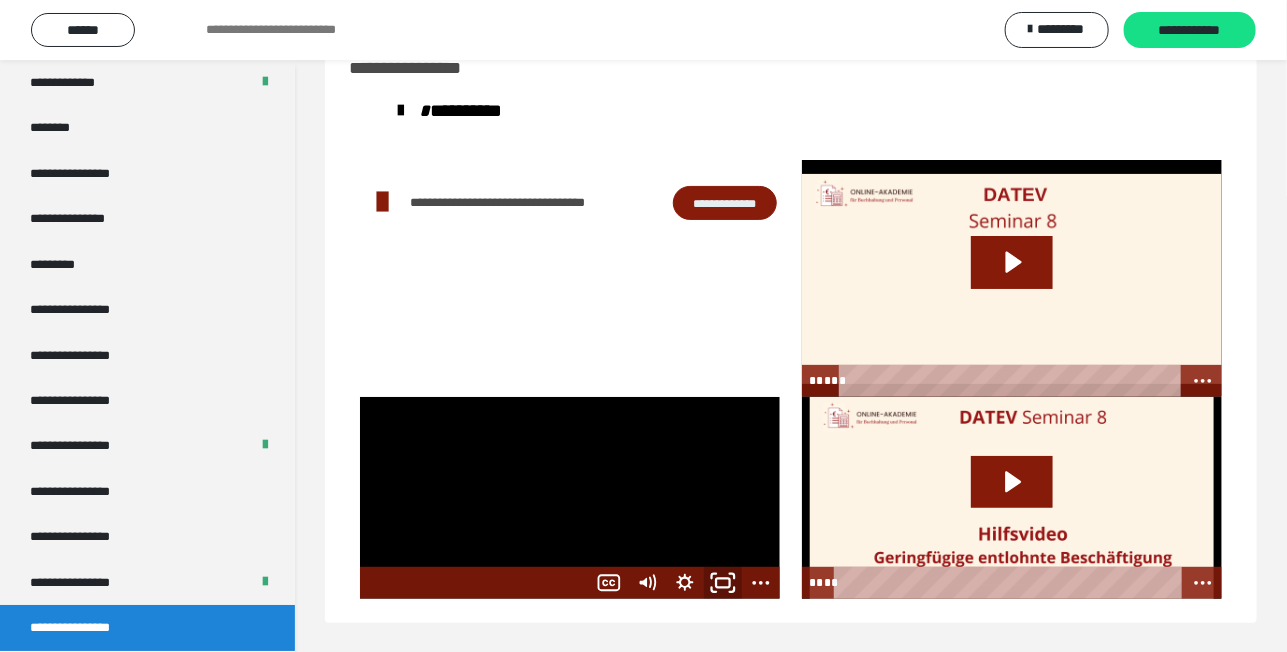 click 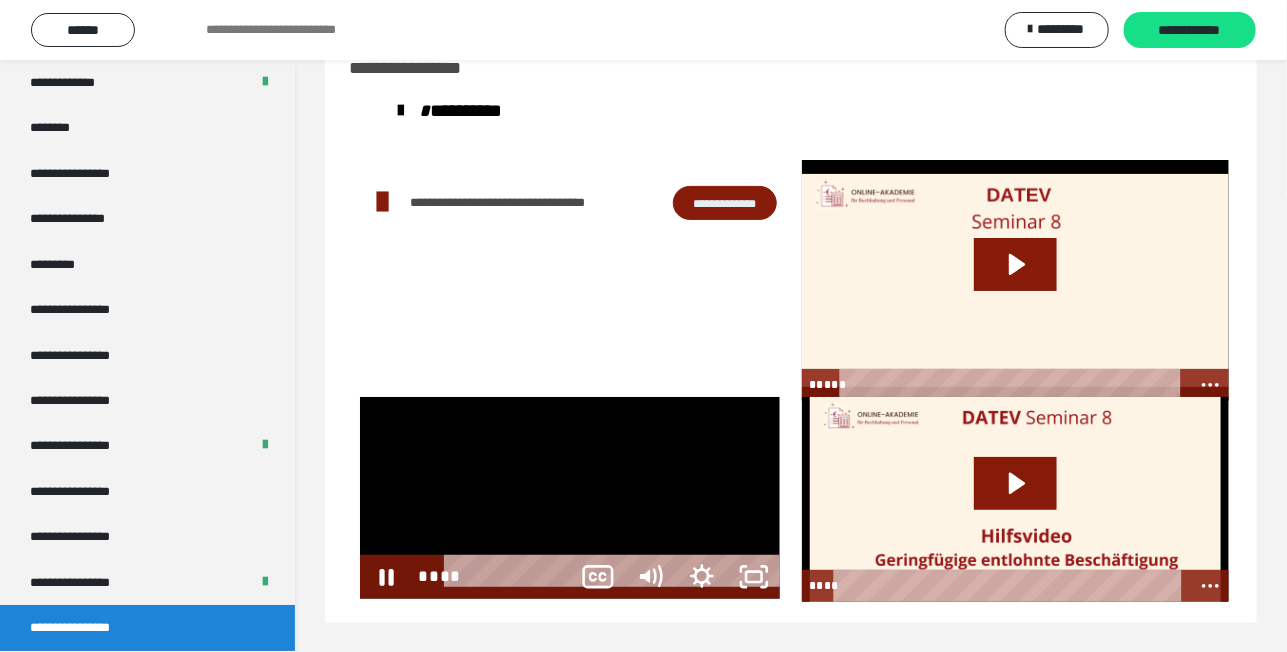 scroll, scrollTop: 2232, scrollLeft: 0, axis: vertical 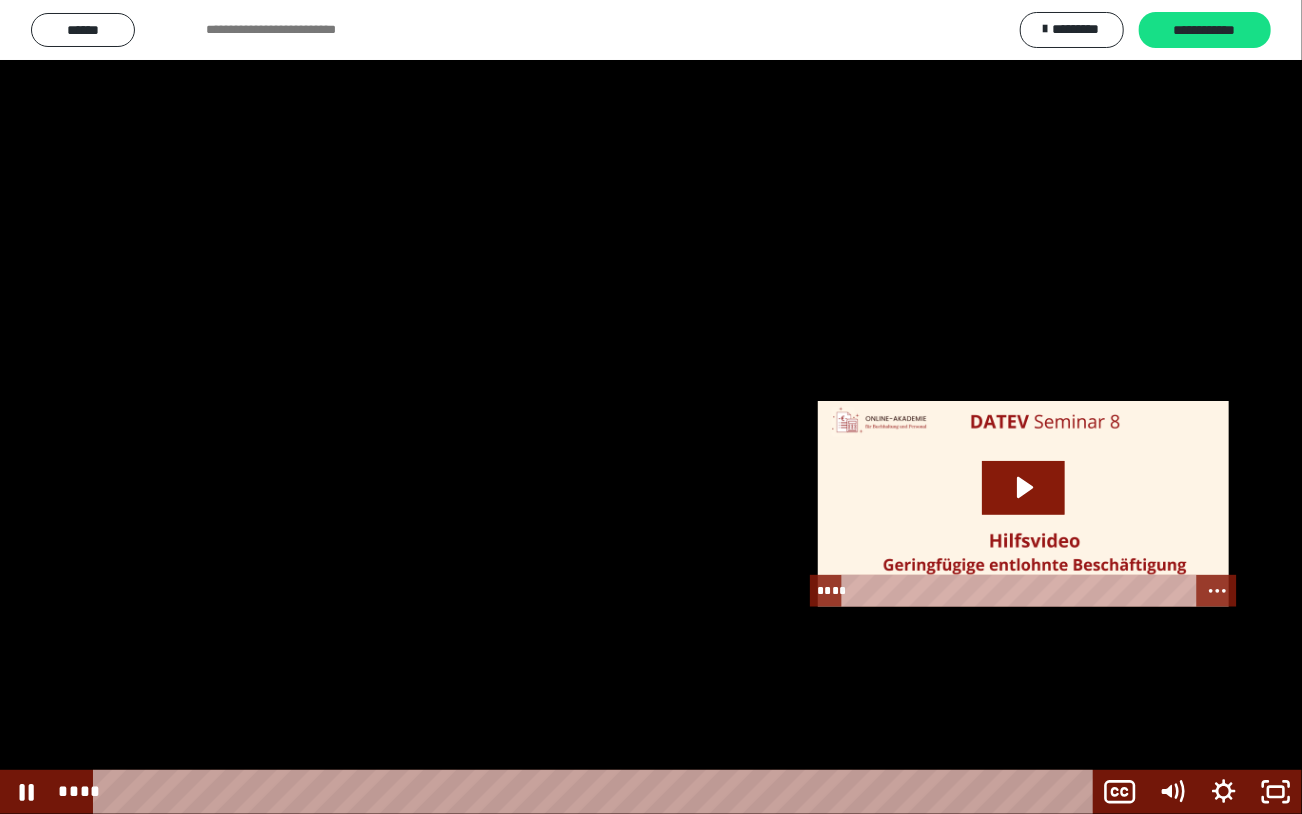 click at bounding box center (651, 407) 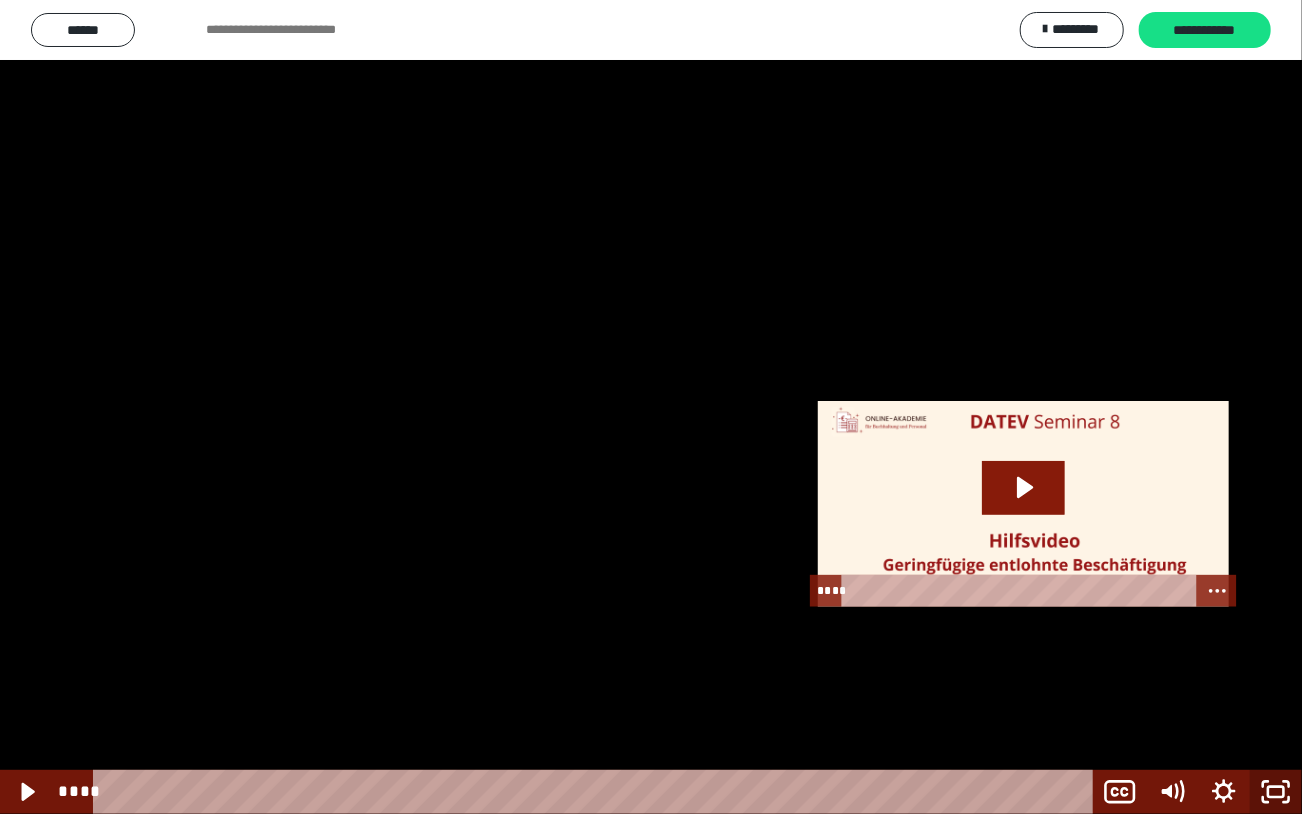 click 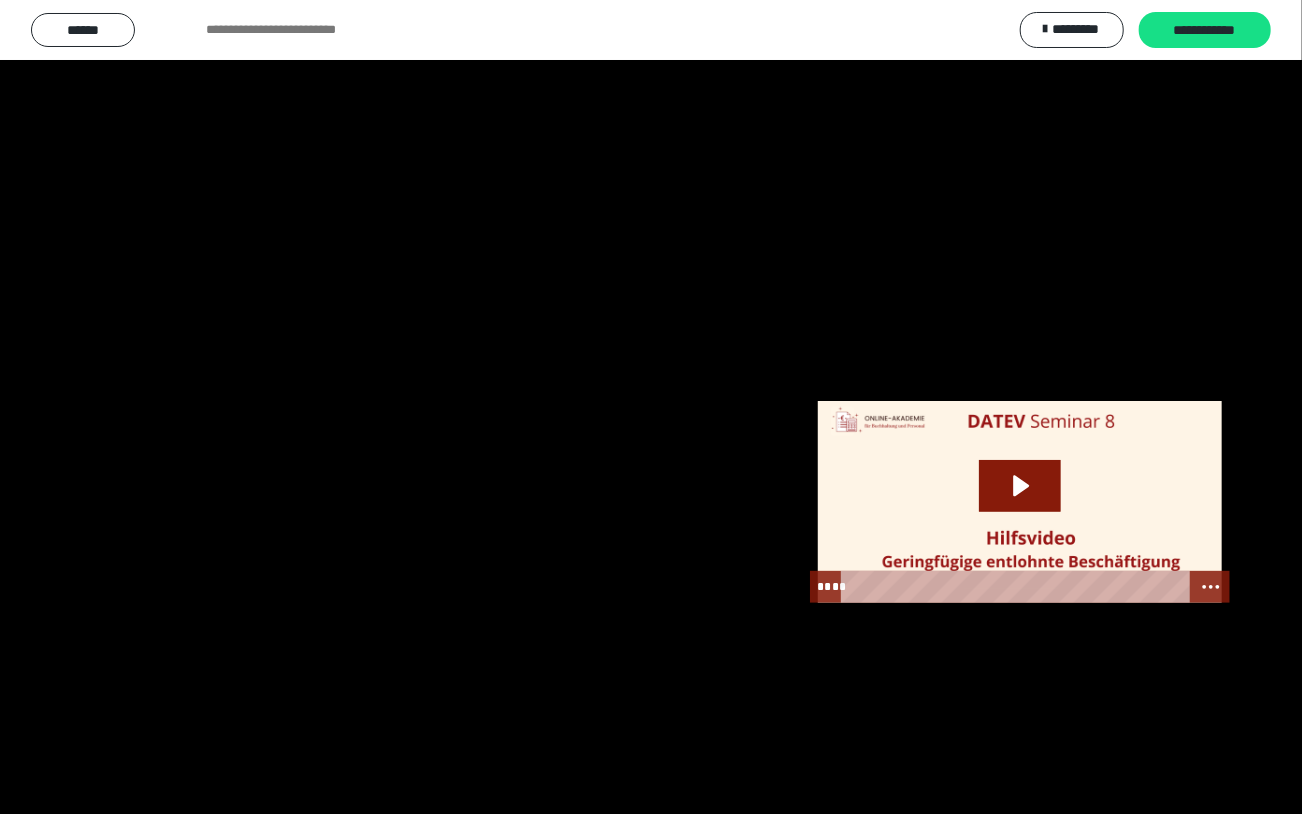scroll, scrollTop: 2394, scrollLeft: 0, axis: vertical 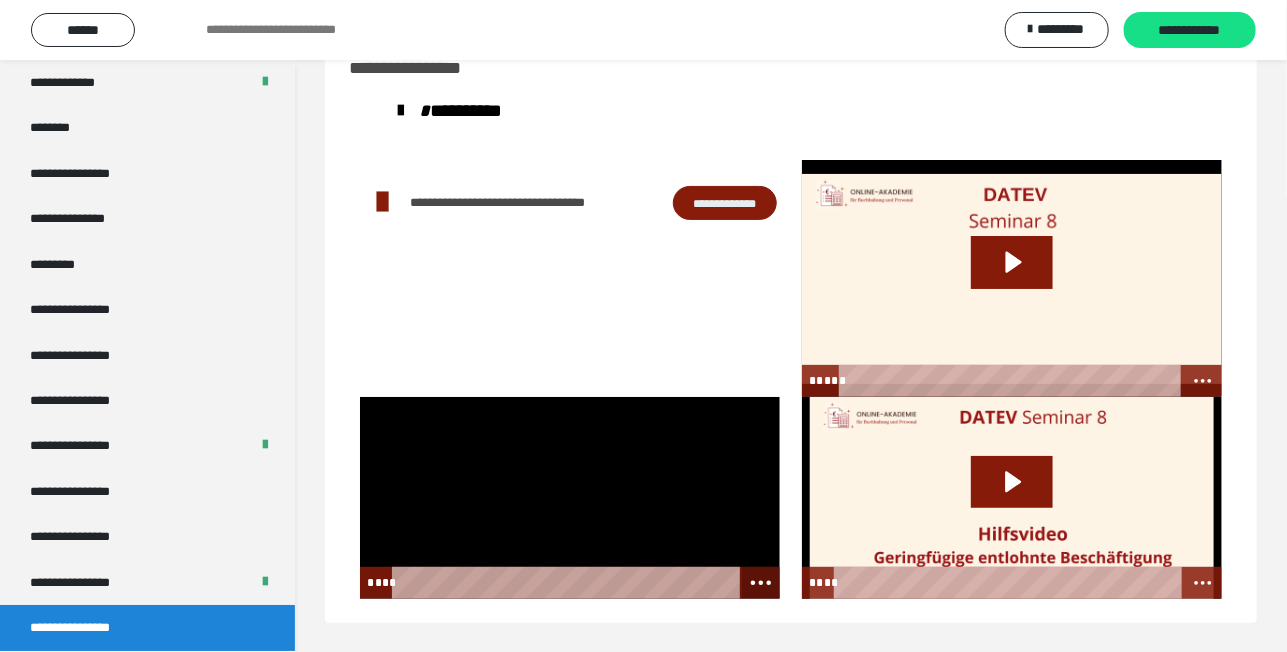 click 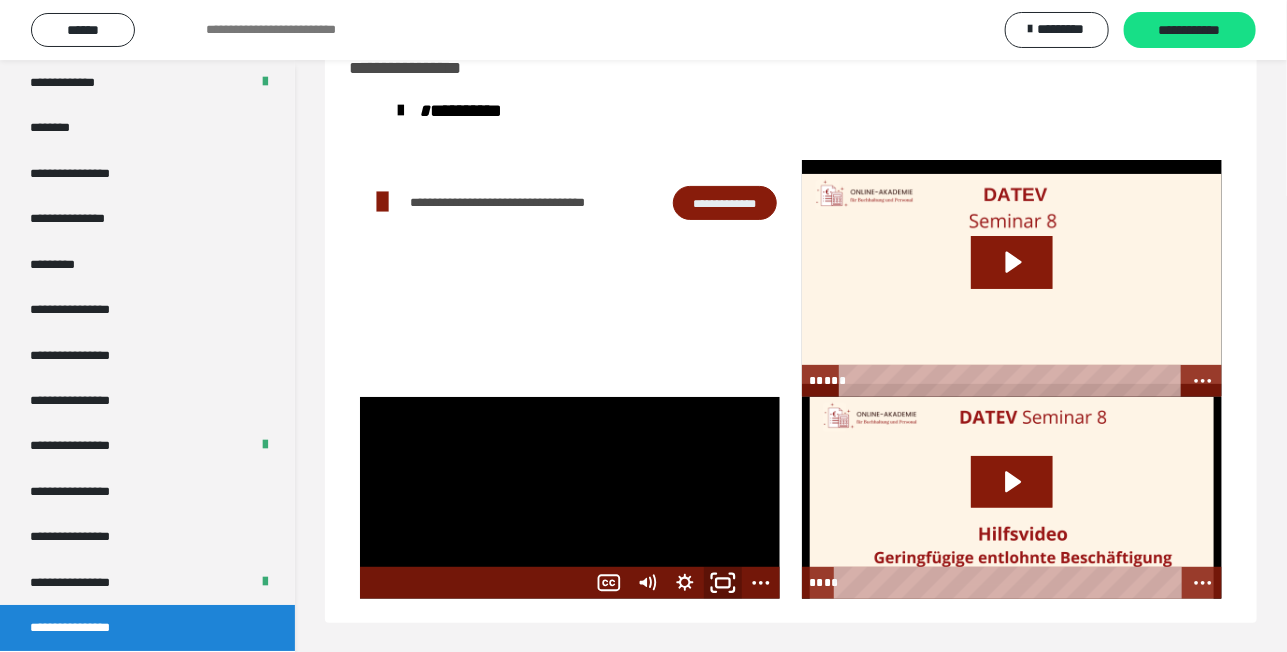 click 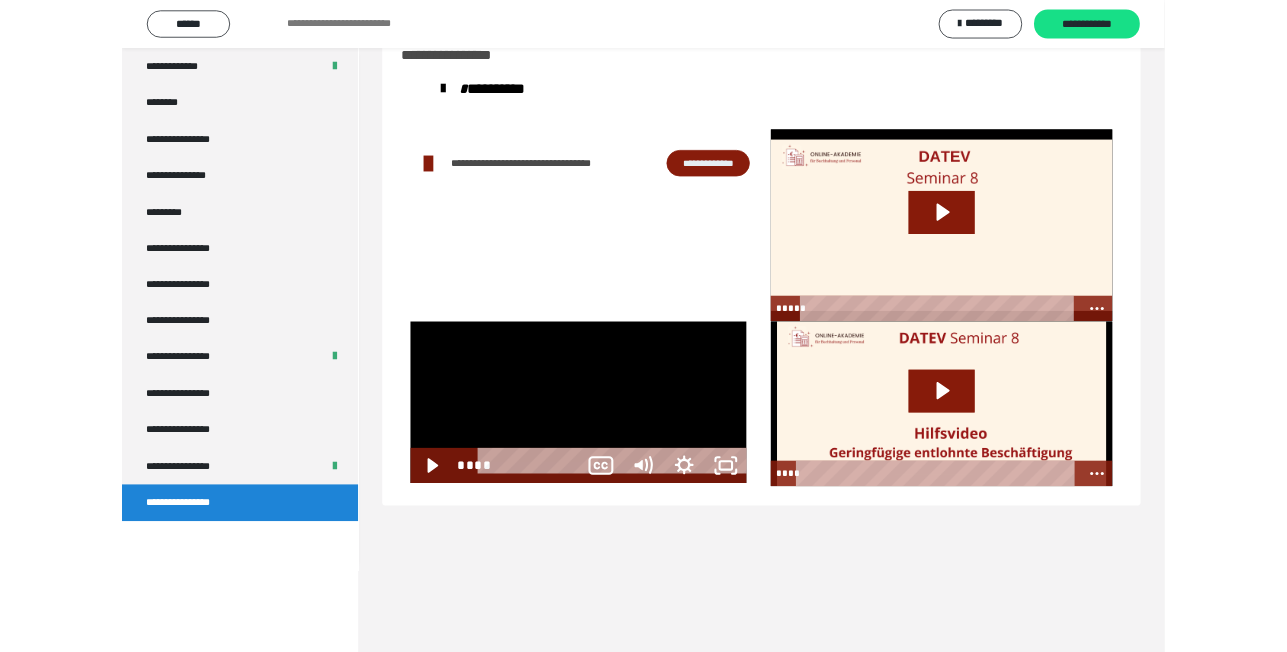 scroll, scrollTop: 2232, scrollLeft: 0, axis: vertical 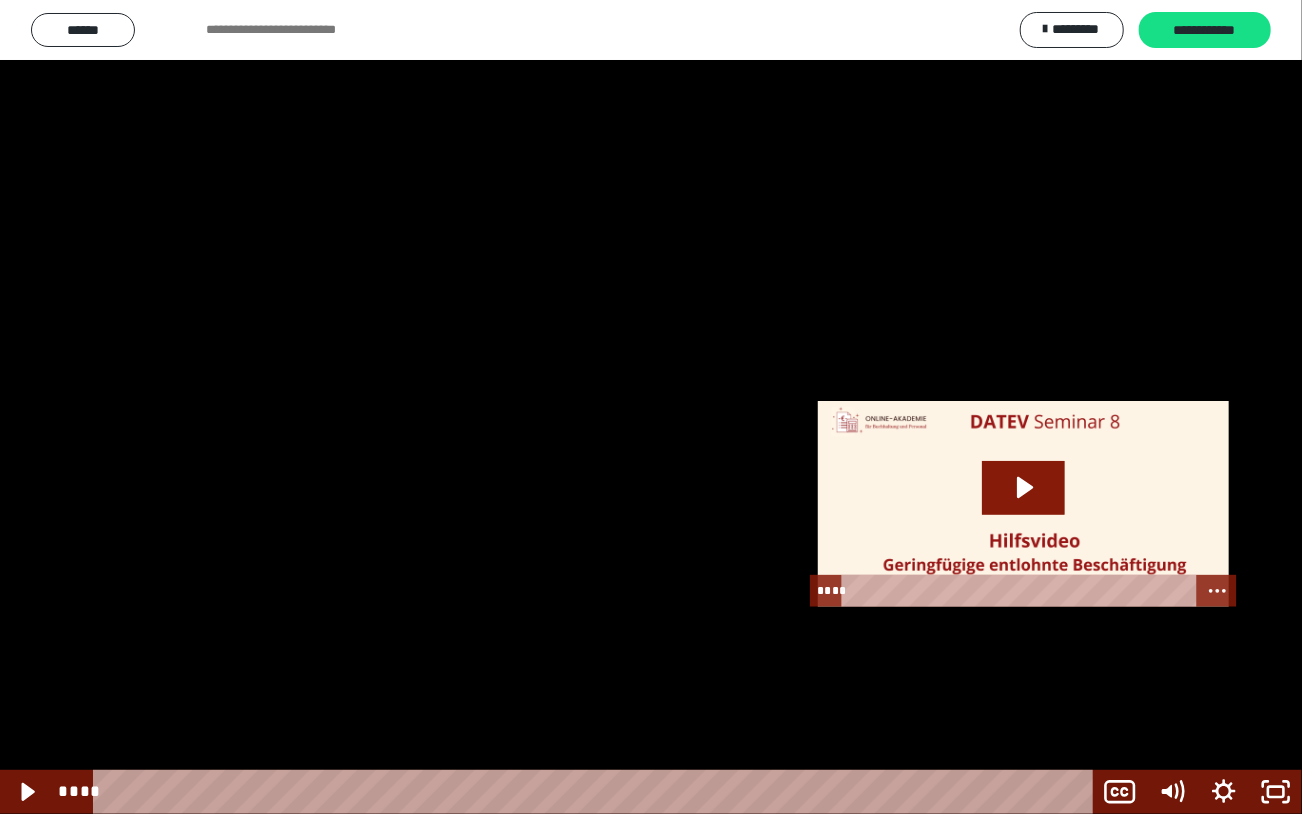 click at bounding box center (651, 407) 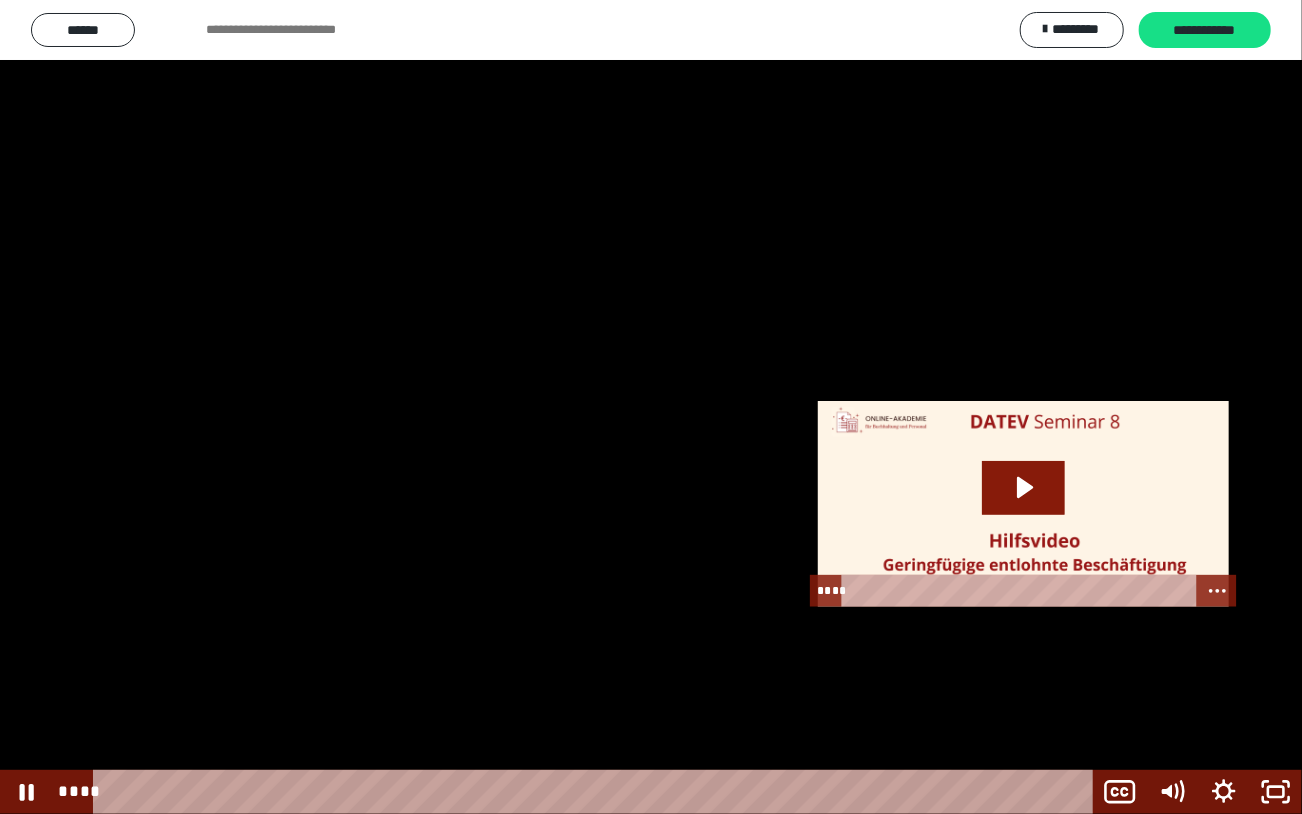 click at bounding box center (651, 407) 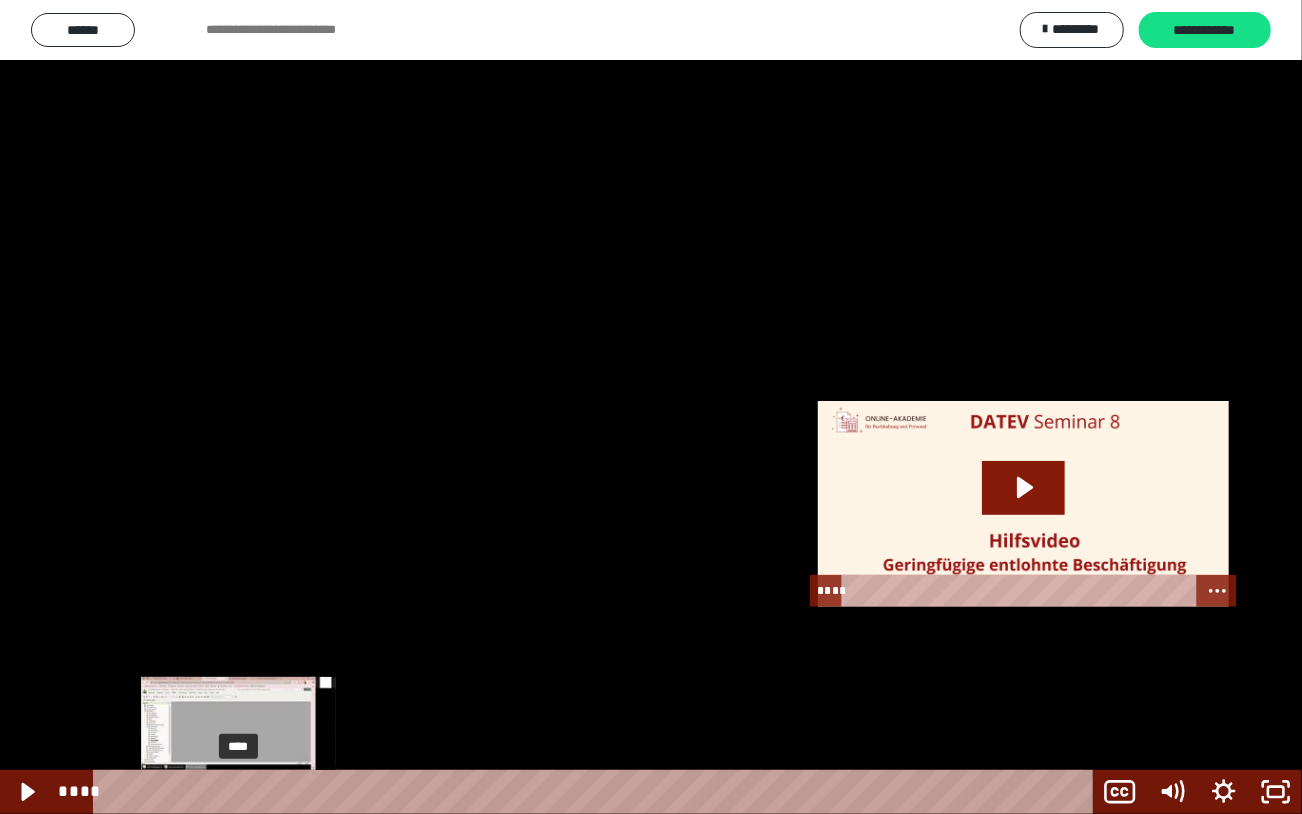 click on "****" at bounding box center (597, 792) 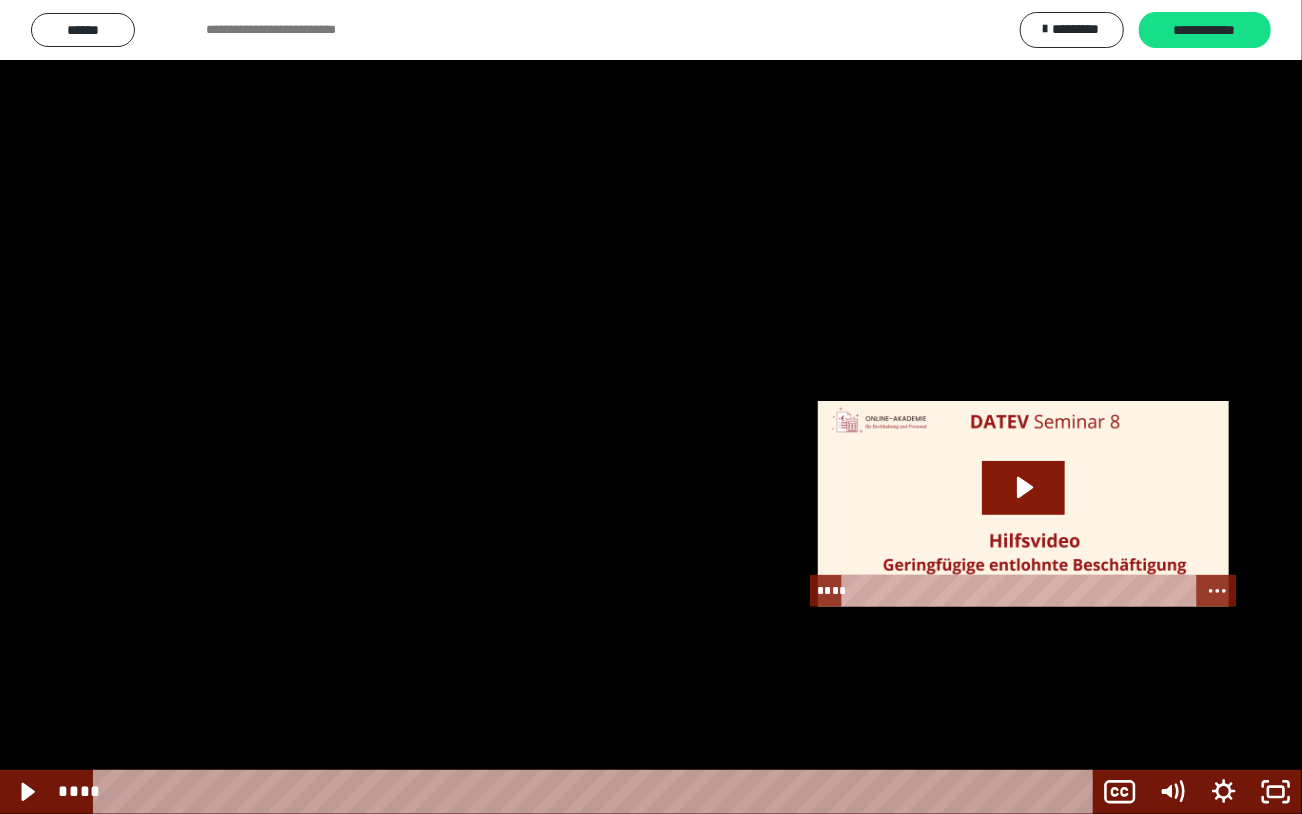 click at bounding box center [651, 407] 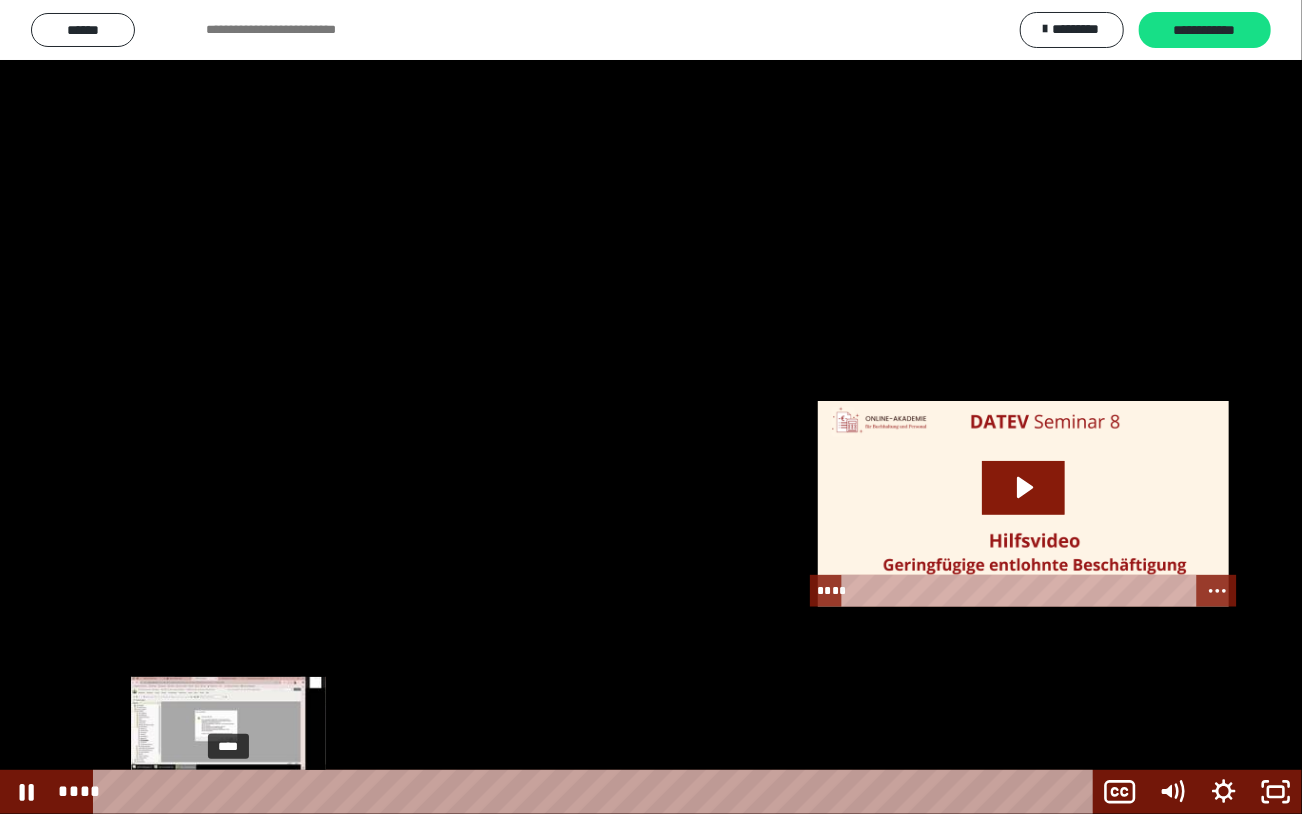 click on "****" at bounding box center (597, 792) 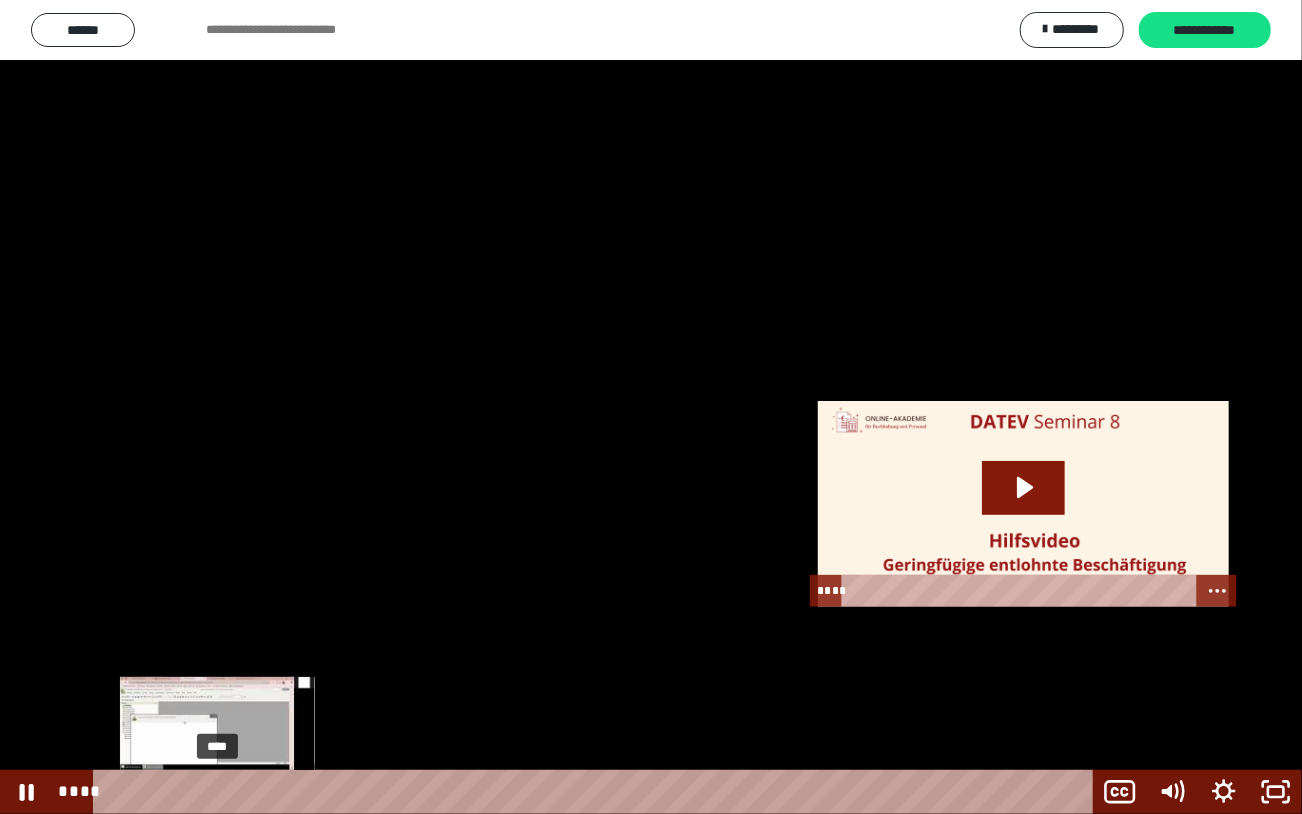 click on "****" at bounding box center (597, 792) 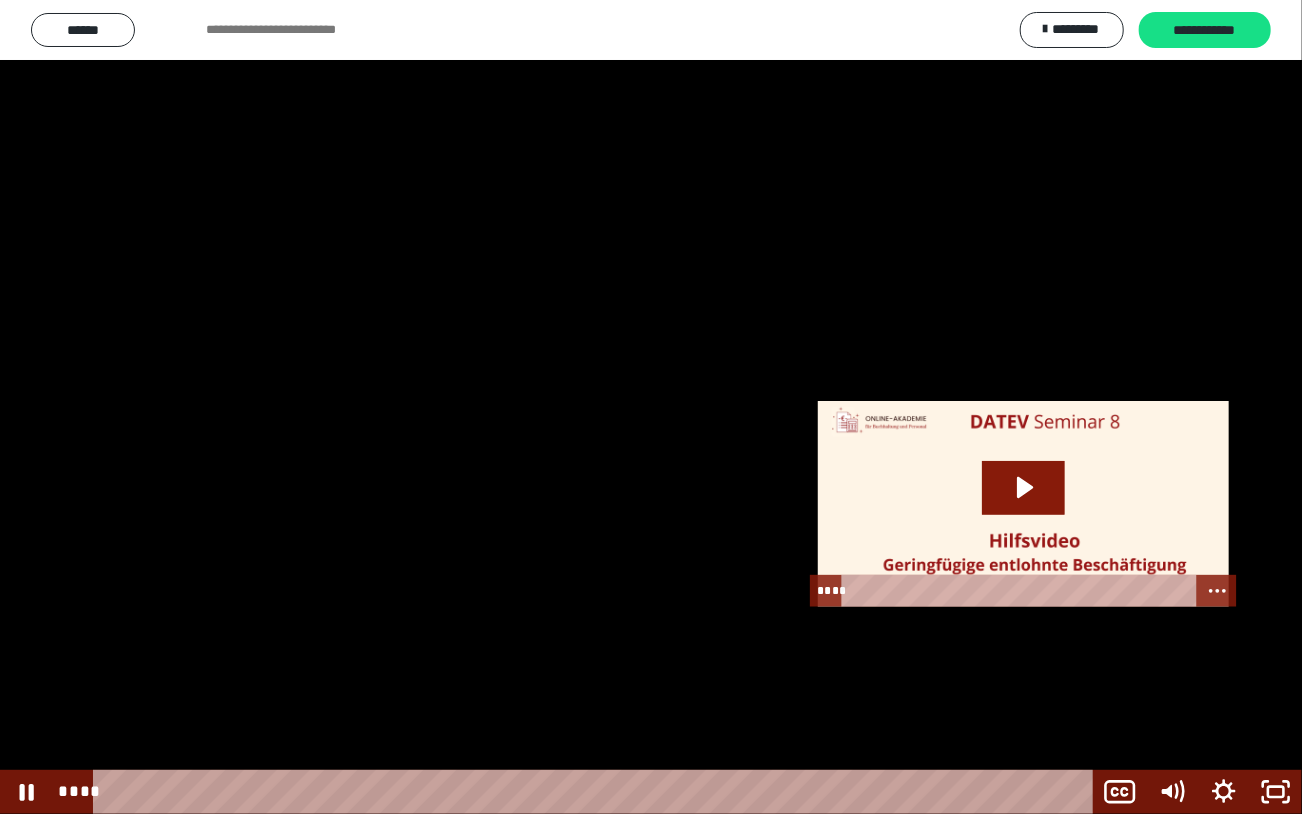 click at bounding box center [651, 407] 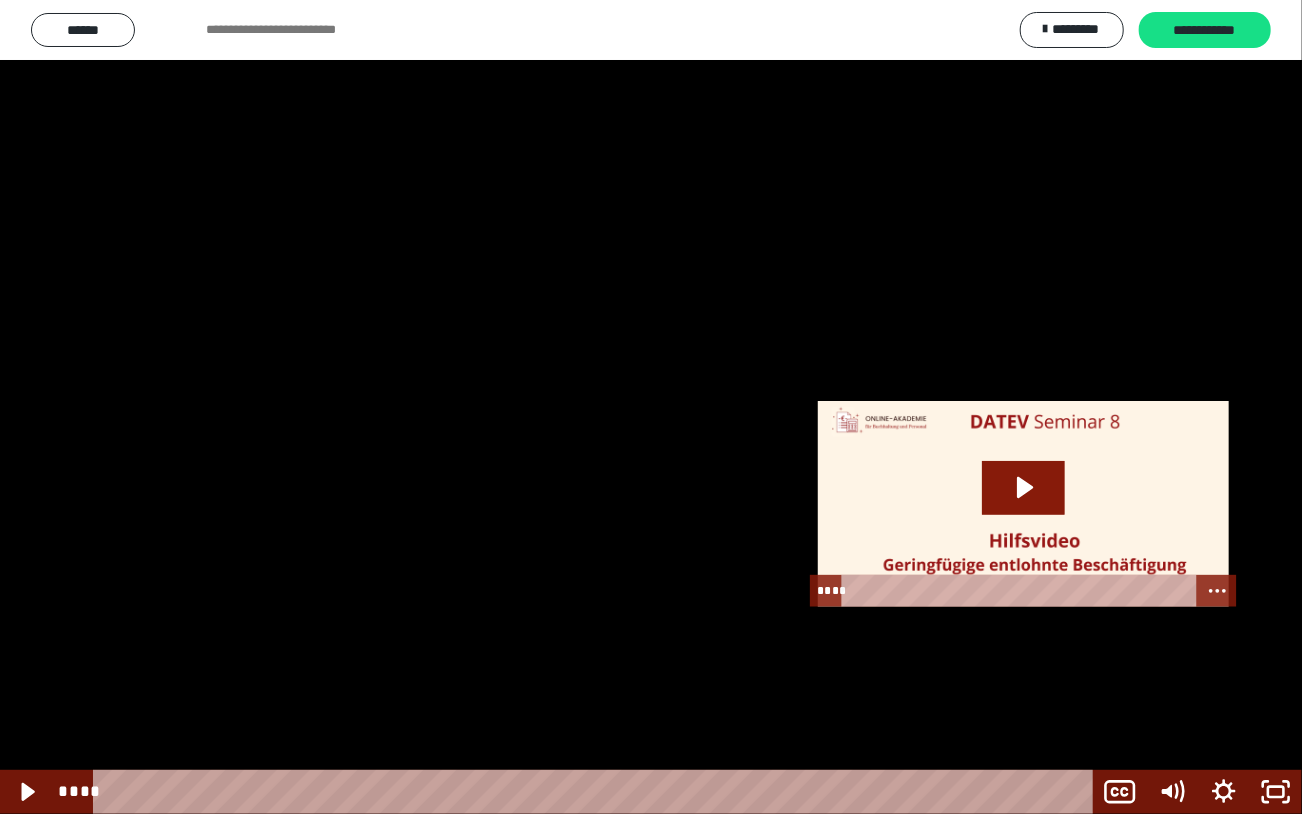 click at bounding box center [651, 407] 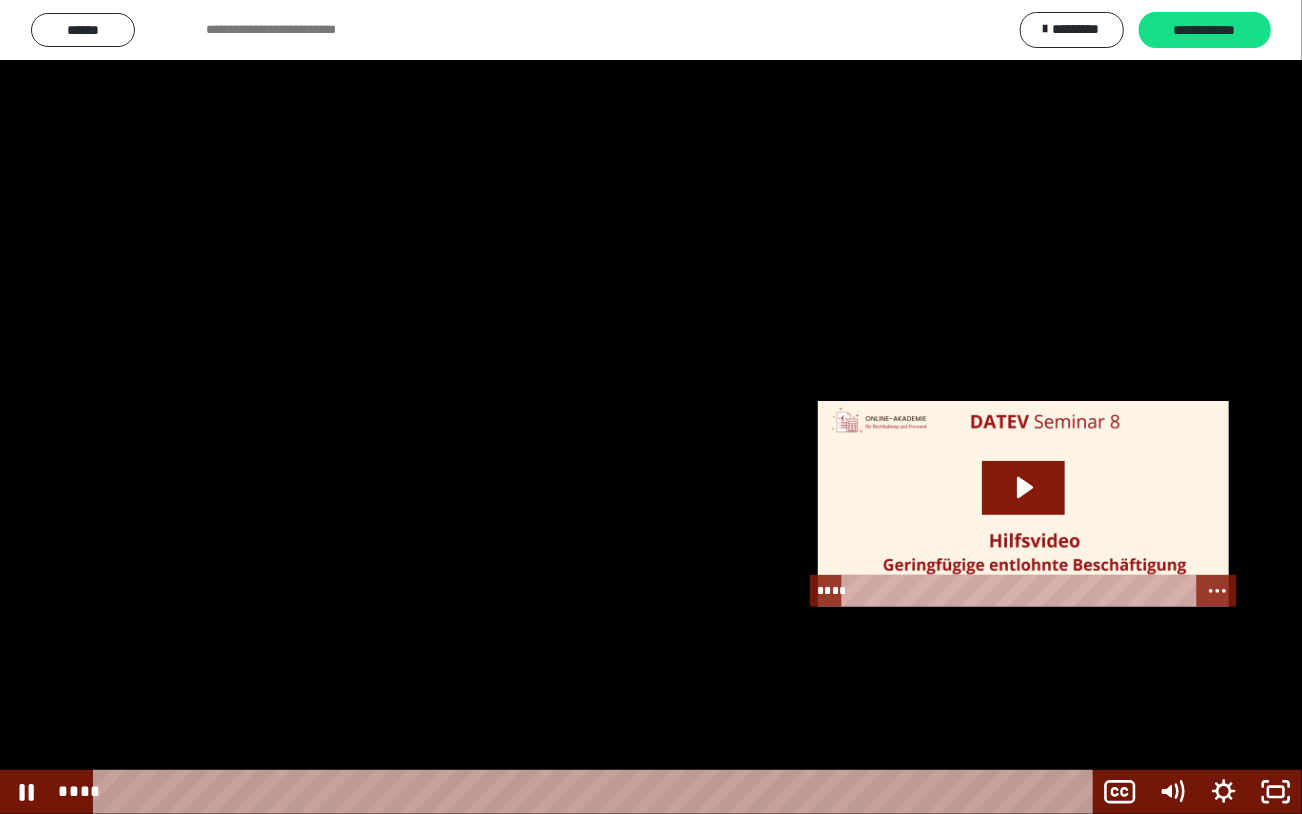 click at bounding box center [651, 407] 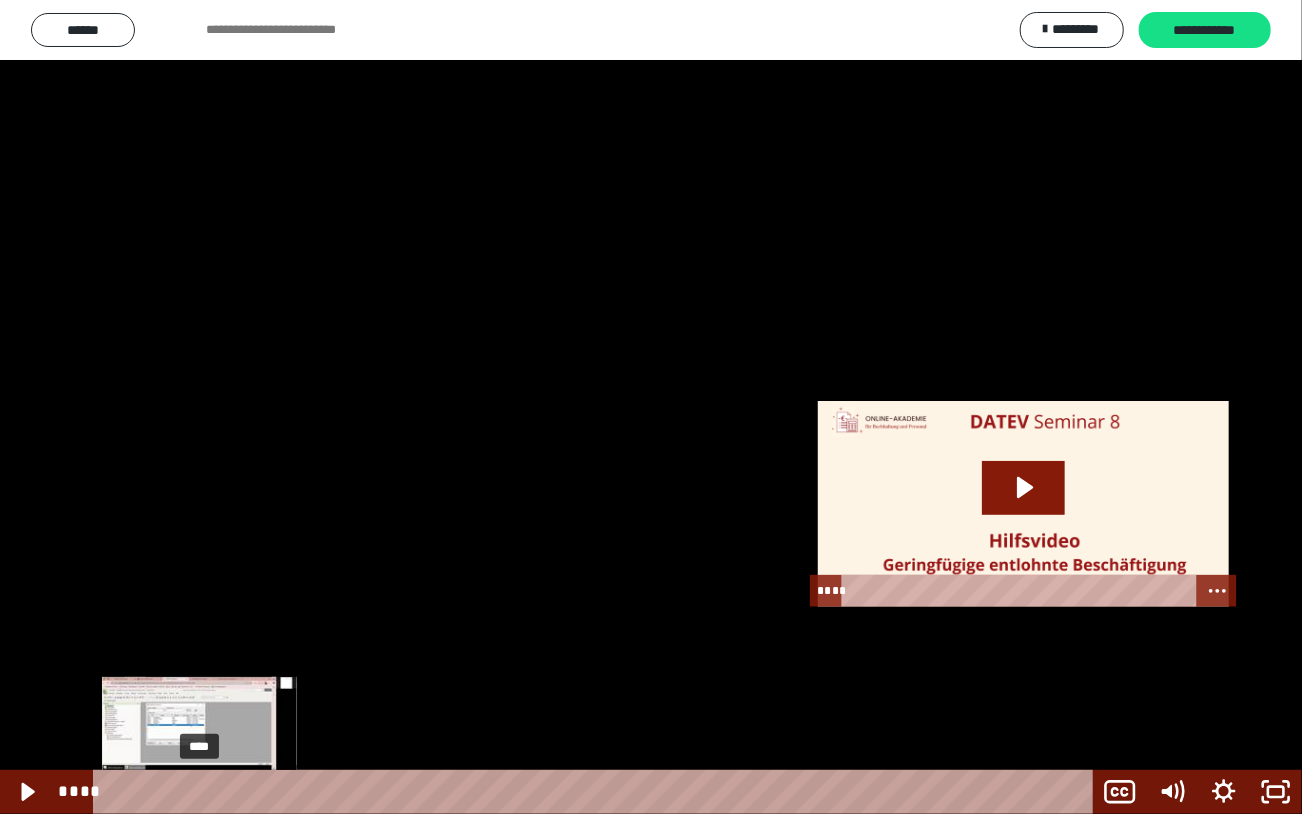 click on "****" at bounding box center (597, 792) 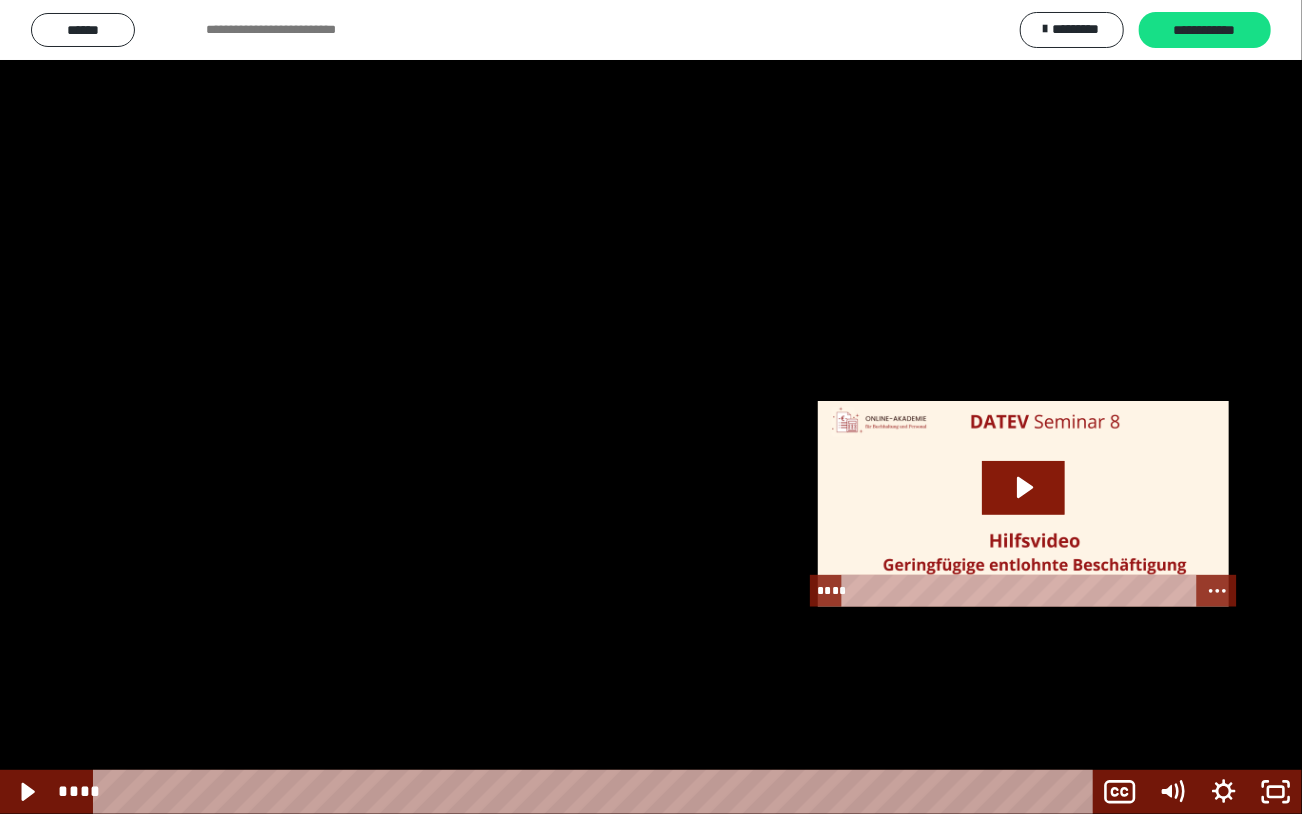 click at bounding box center (651, 407) 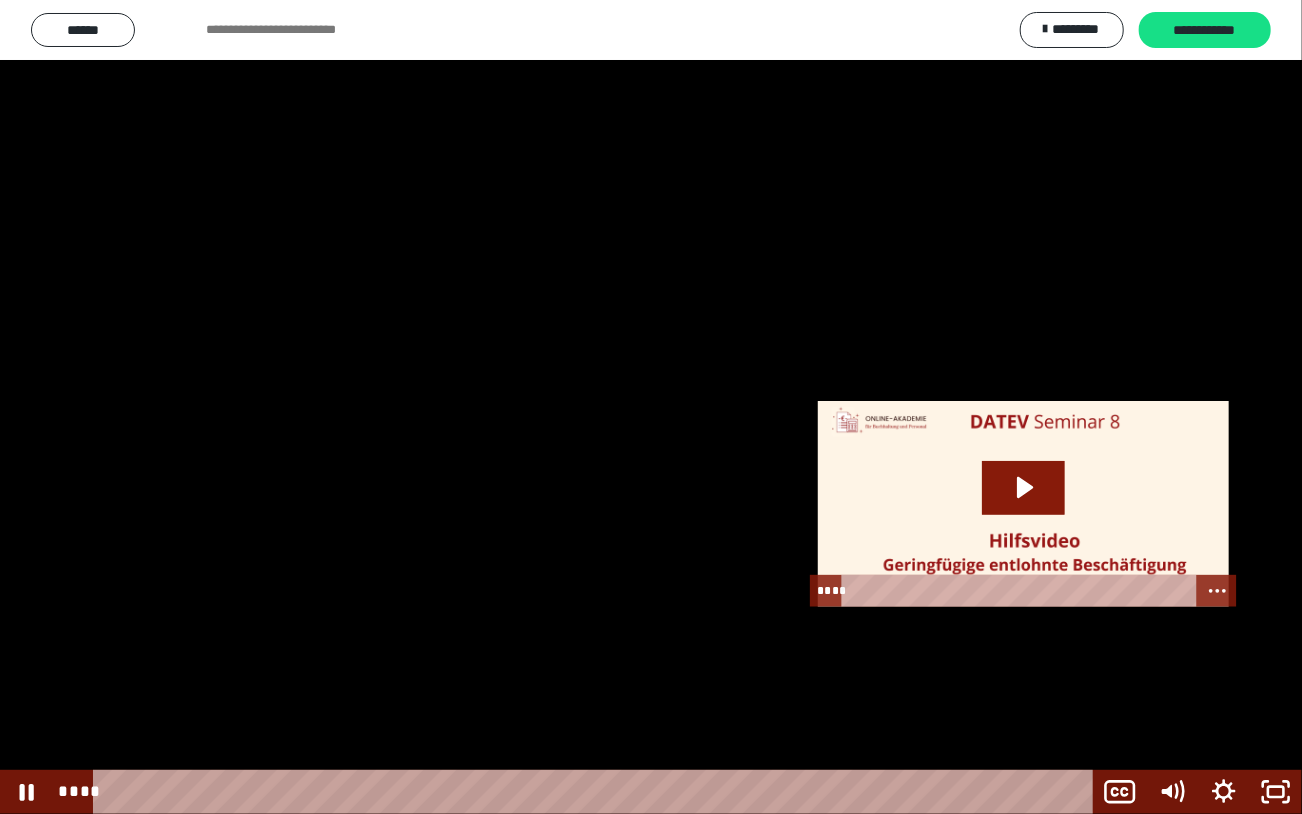 click at bounding box center [651, 407] 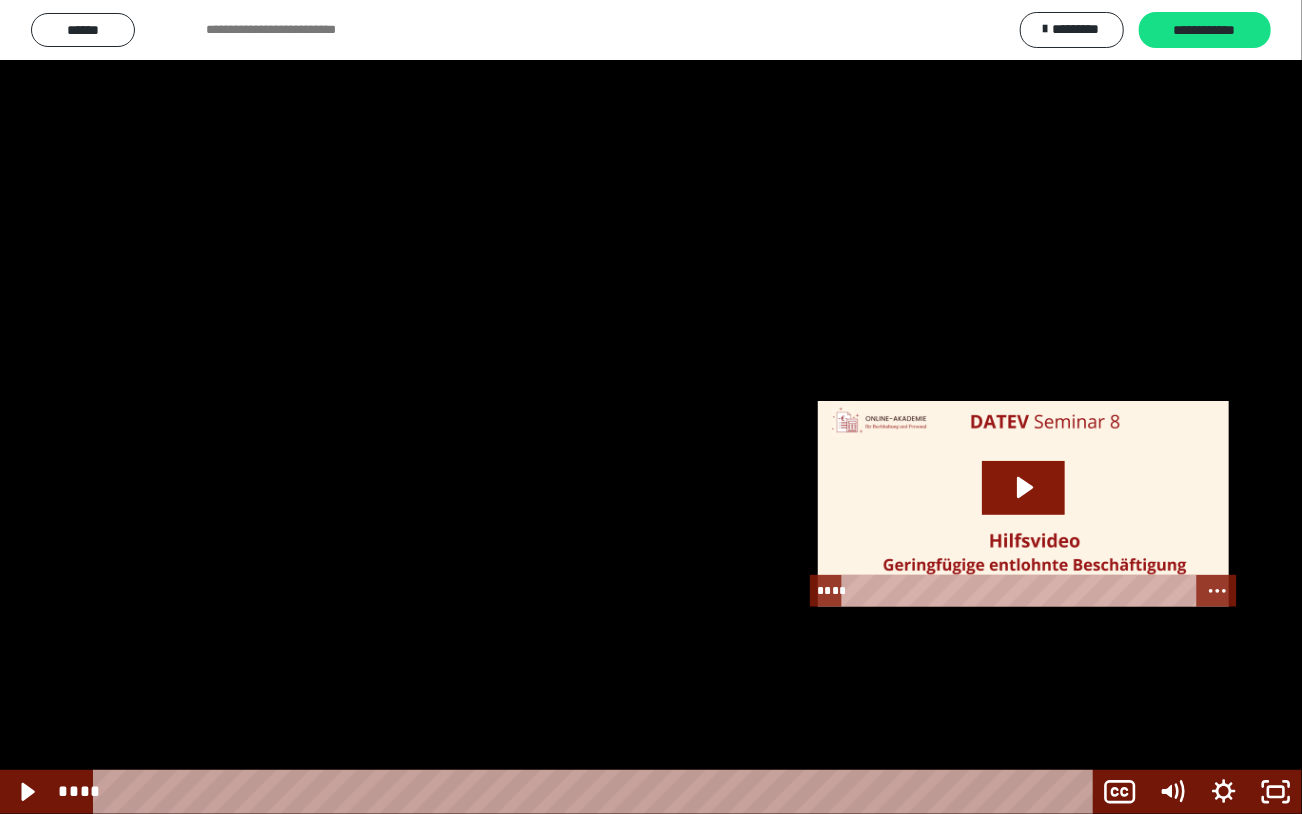 click at bounding box center (651, 407) 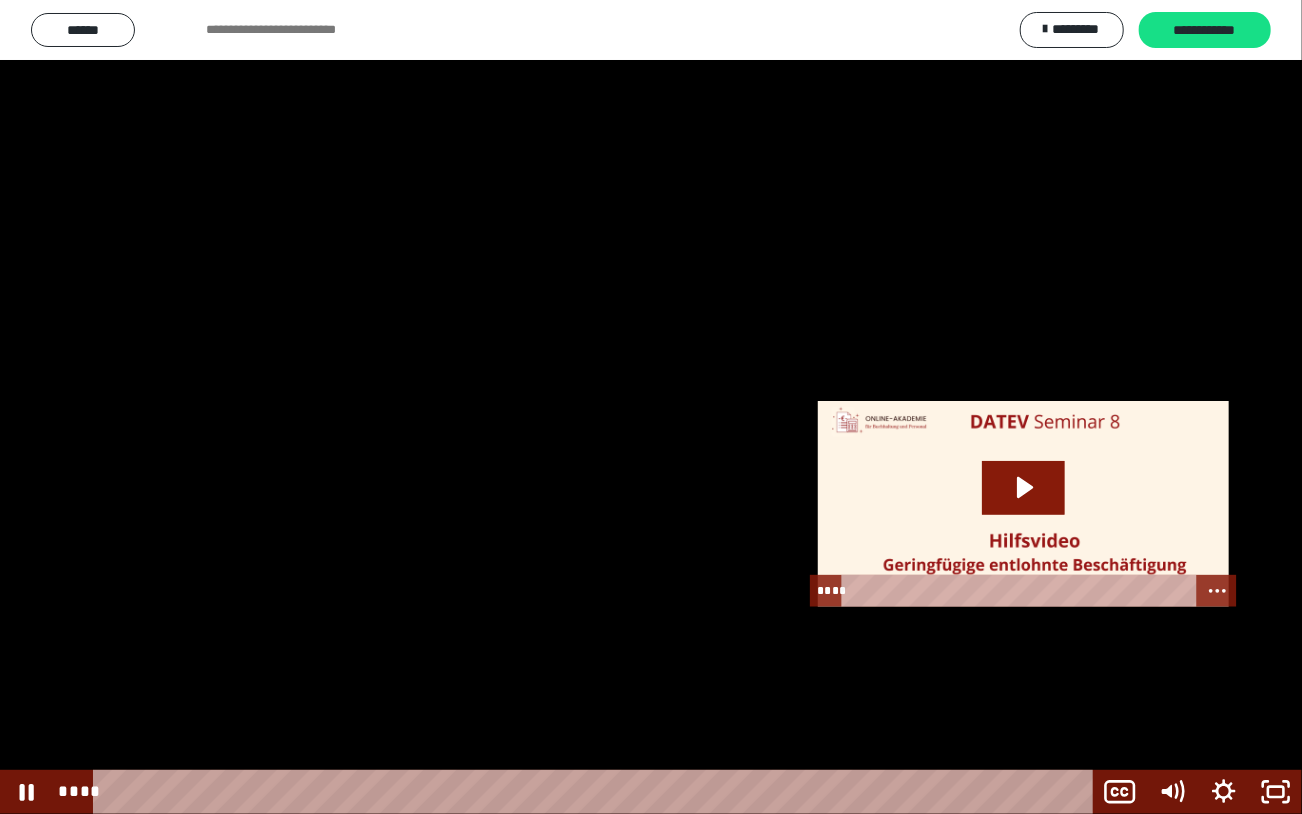 click at bounding box center (651, 407) 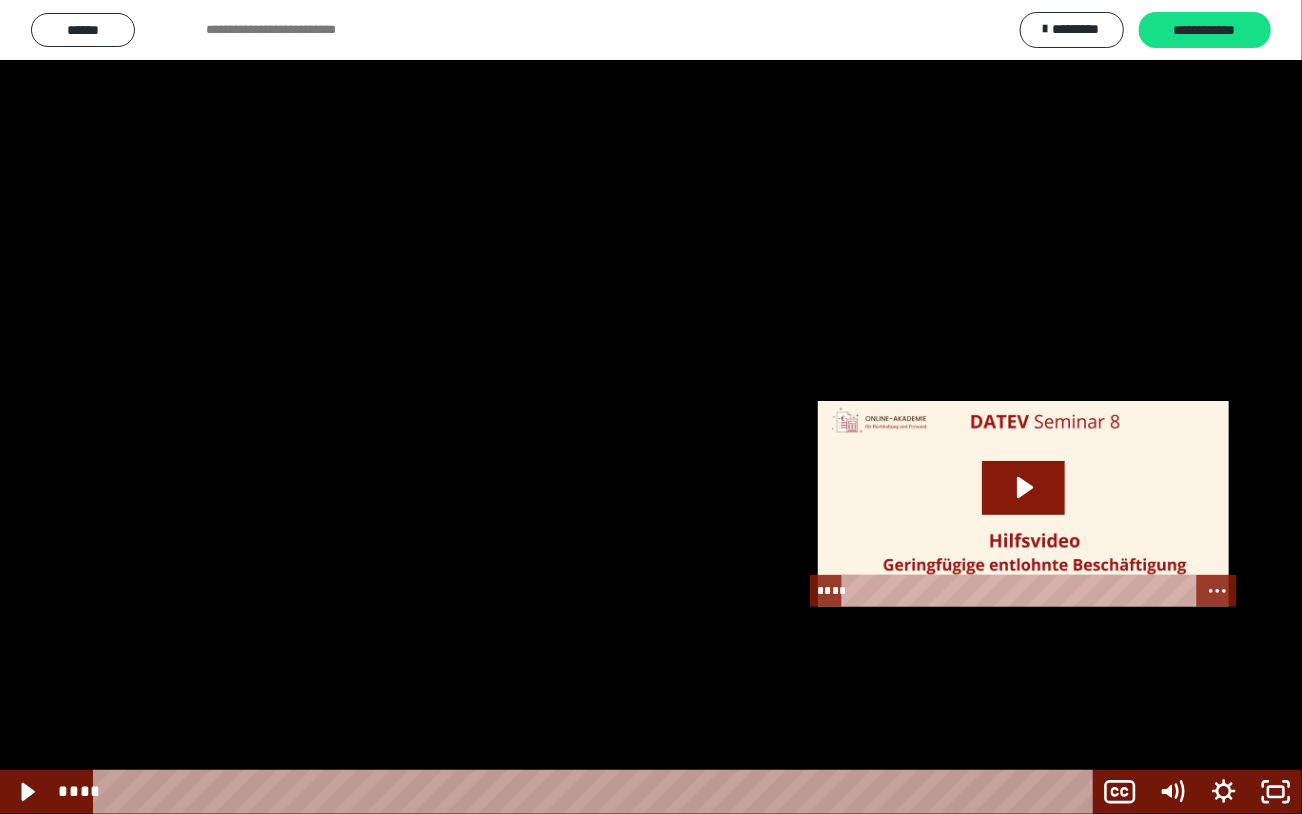click at bounding box center [651, 407] 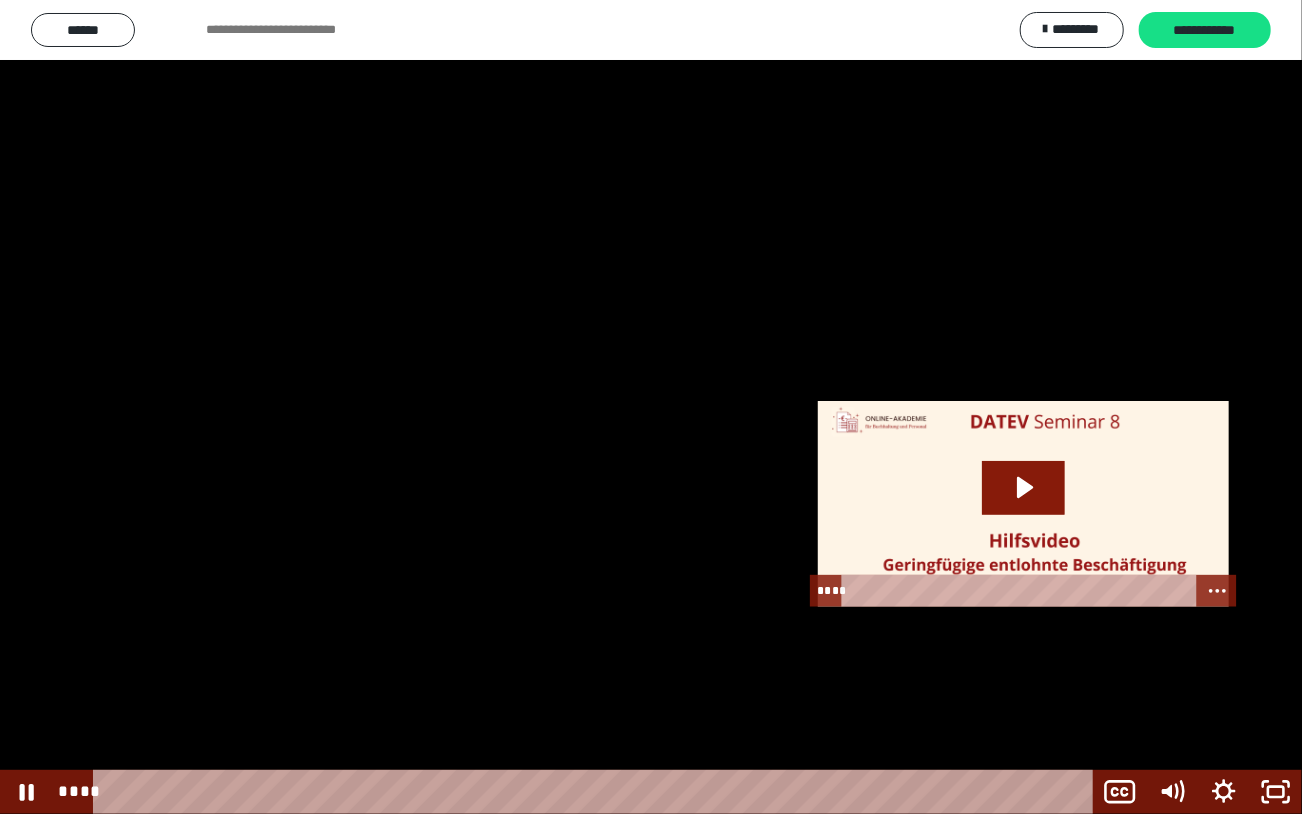 click at bounding box center [651, 407] 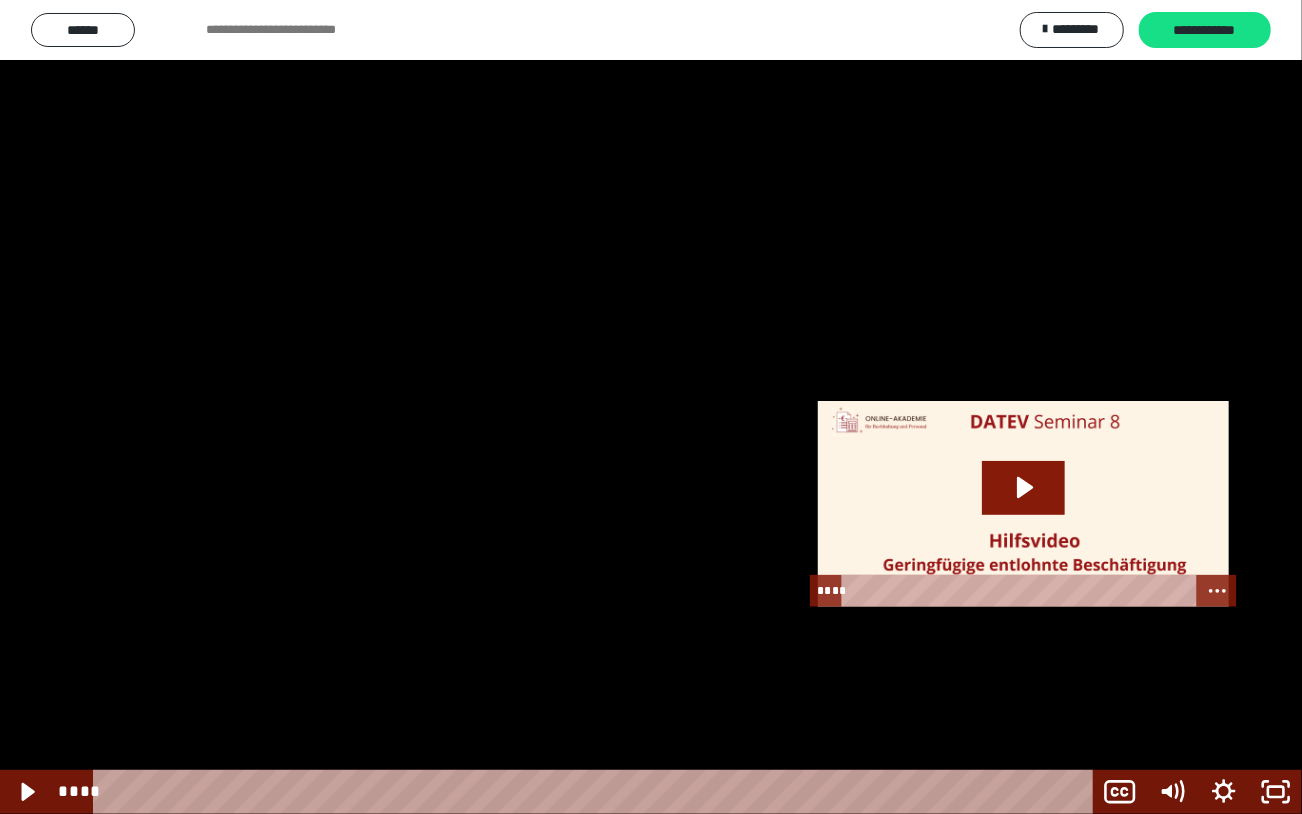 click at bounding box center [651, 407] 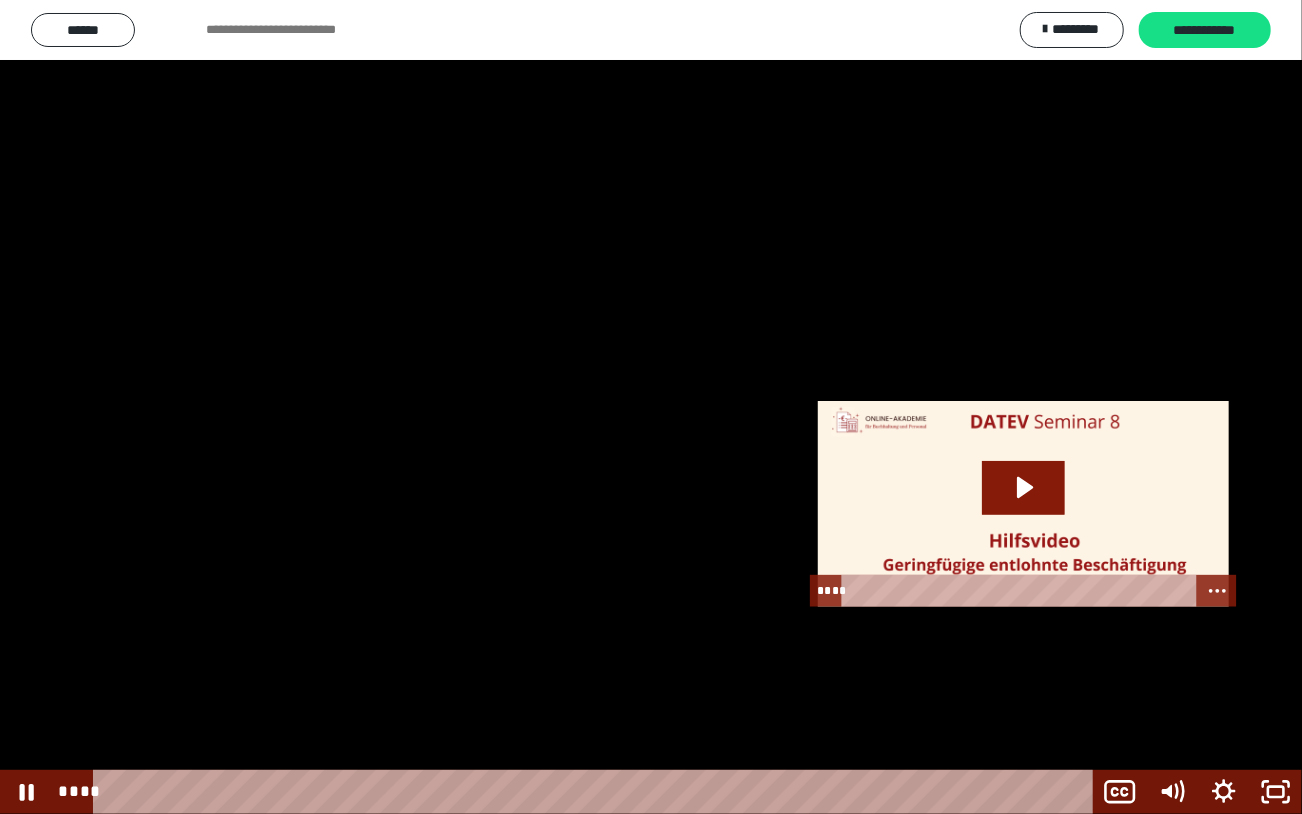 click at bounding box center (651, 407) 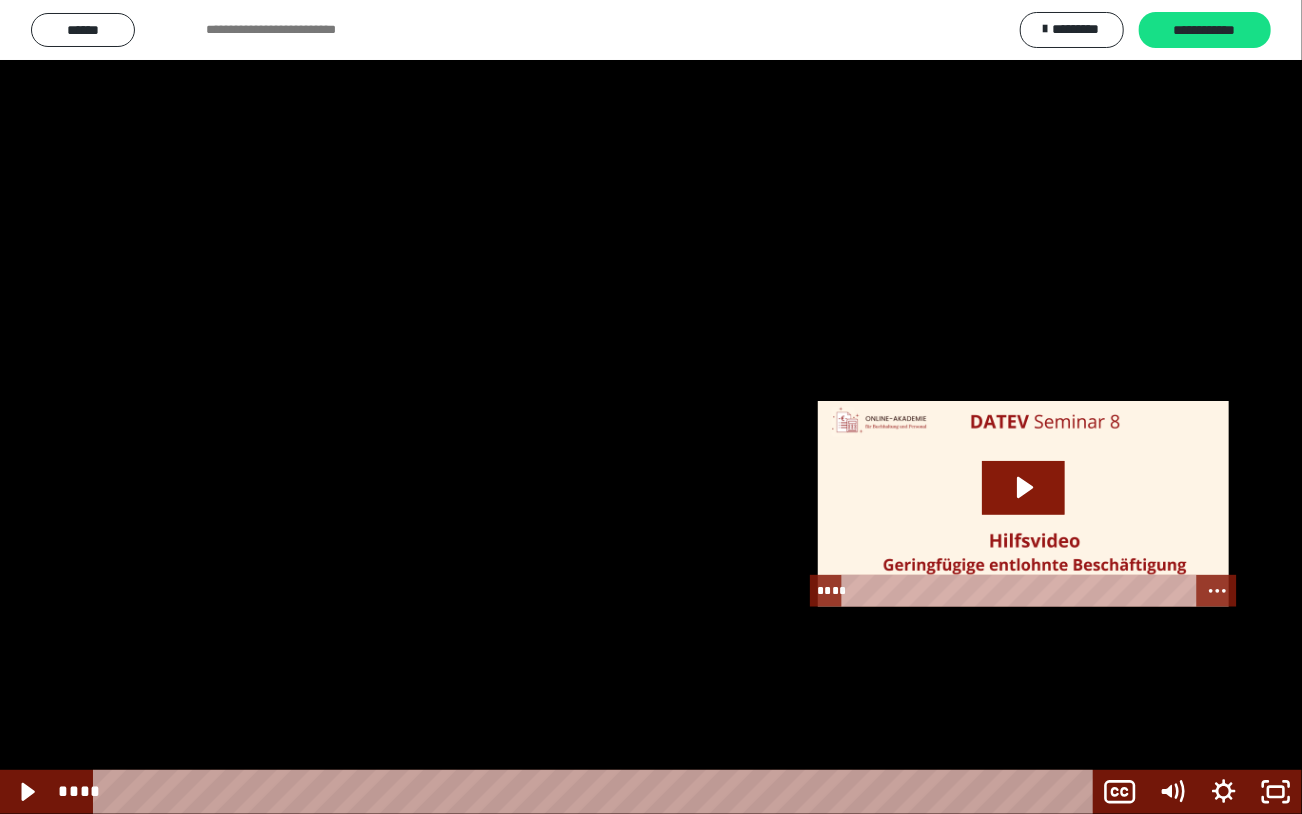 click at bounding box center (651, 407) 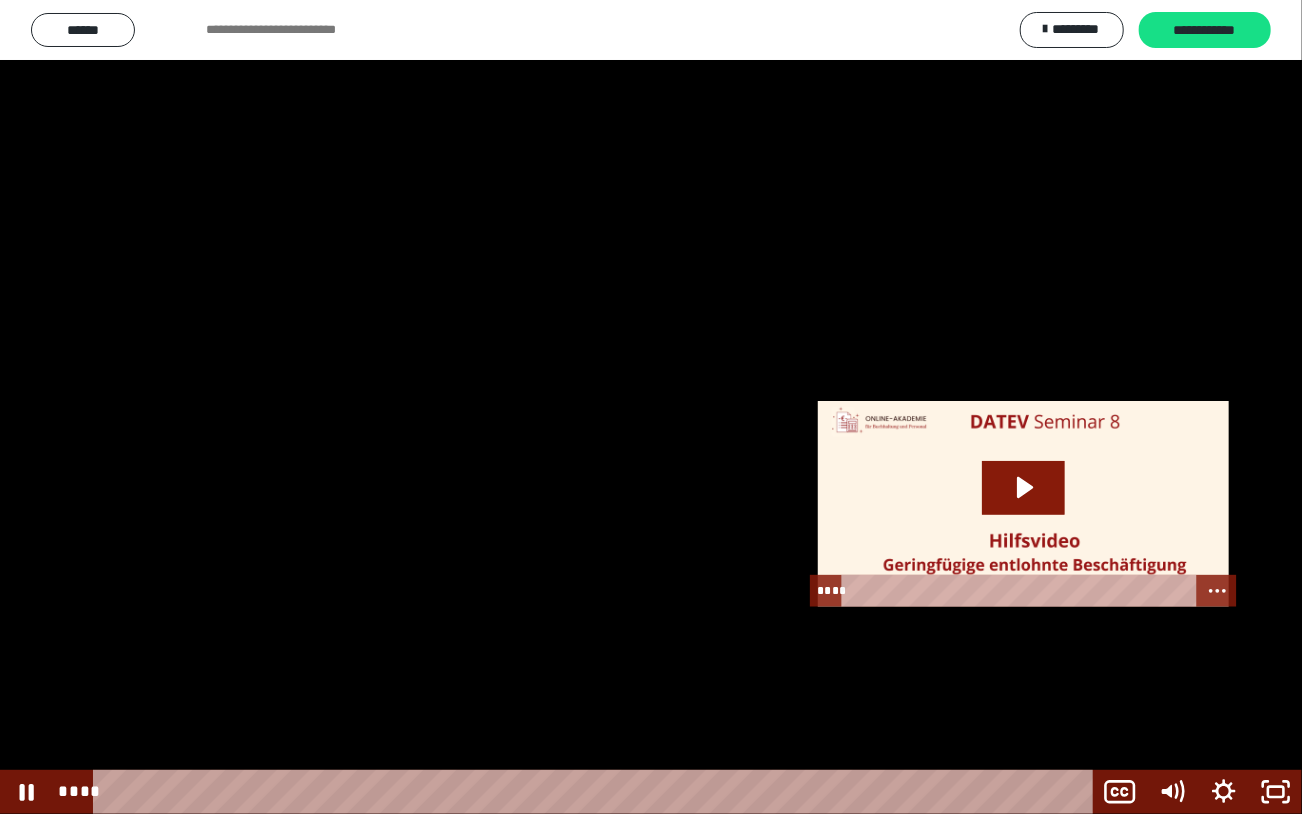 click at bounding box center (651, 407) 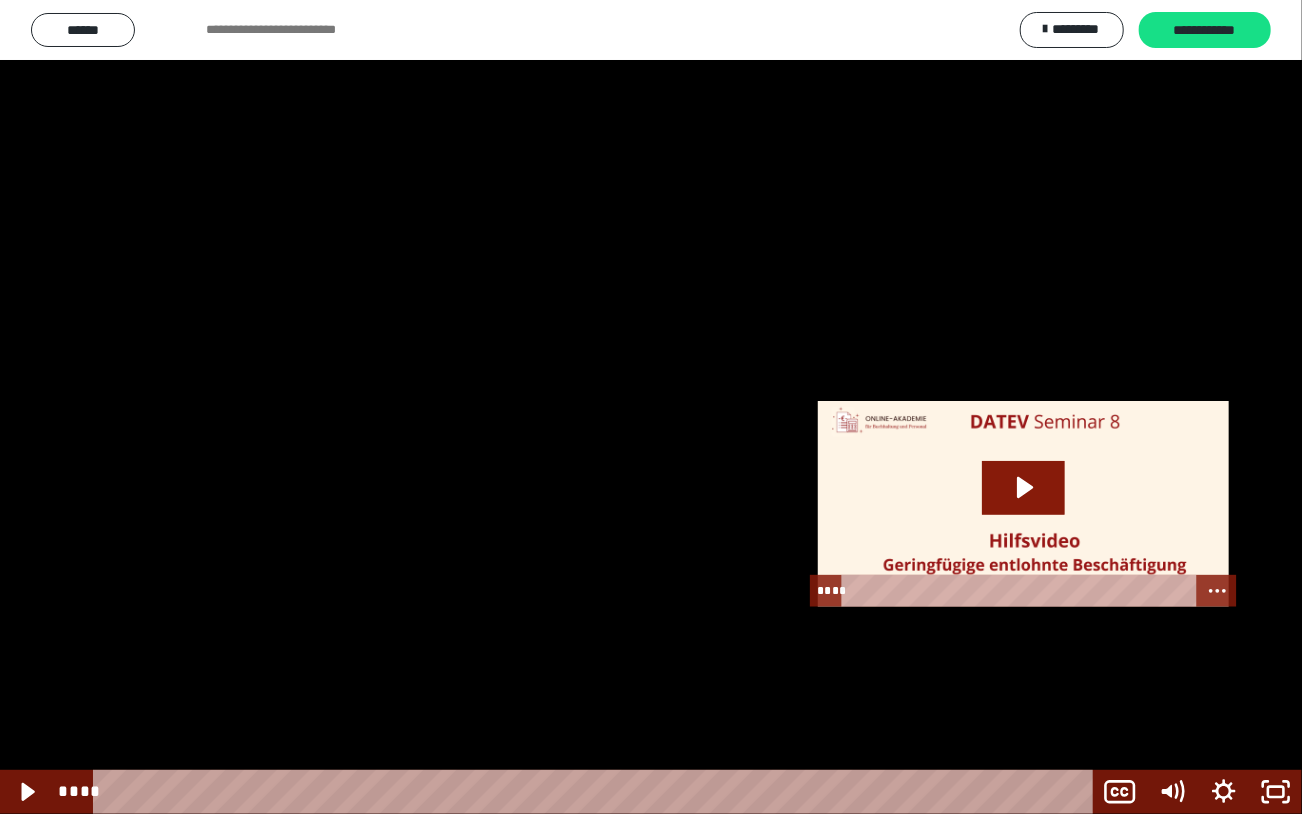 click at bounding box center [651, 407] 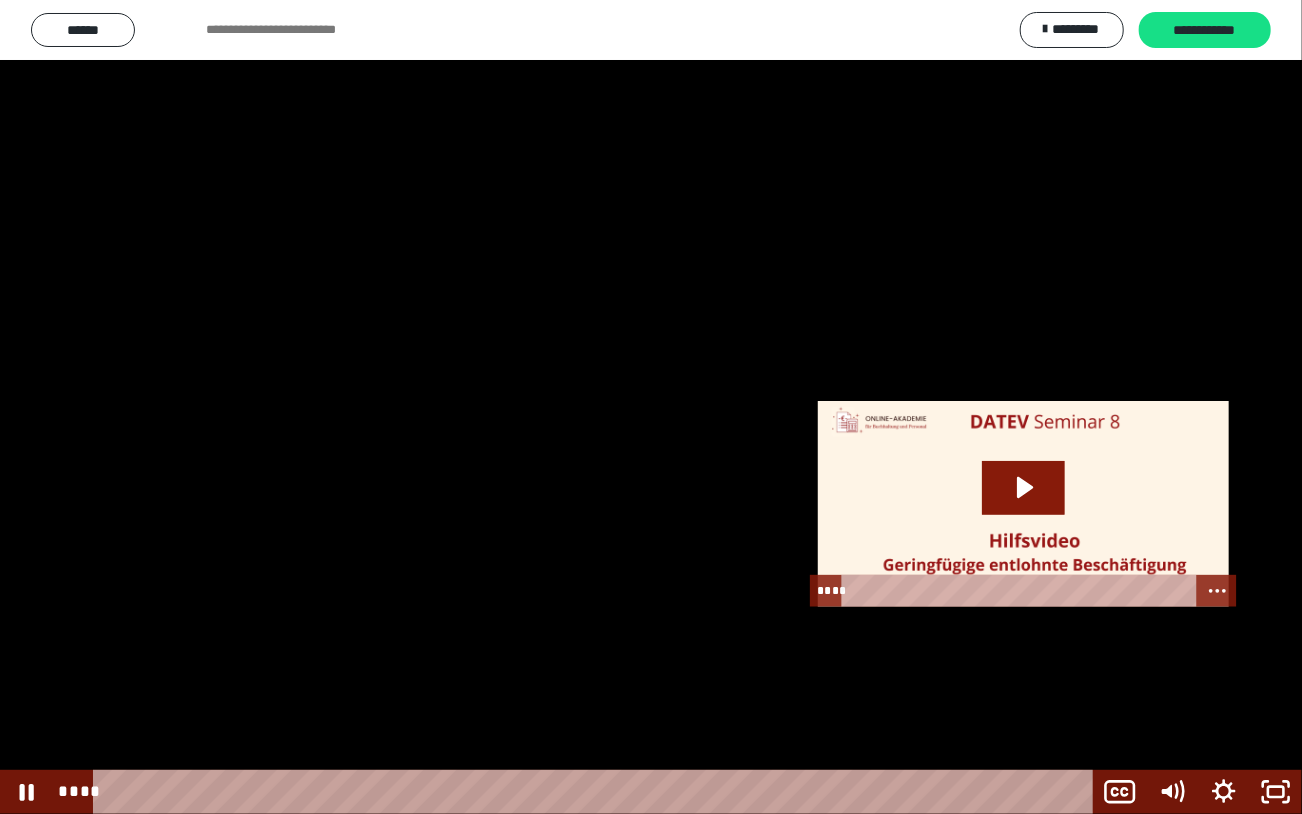 click at bounding box center [651, 407] 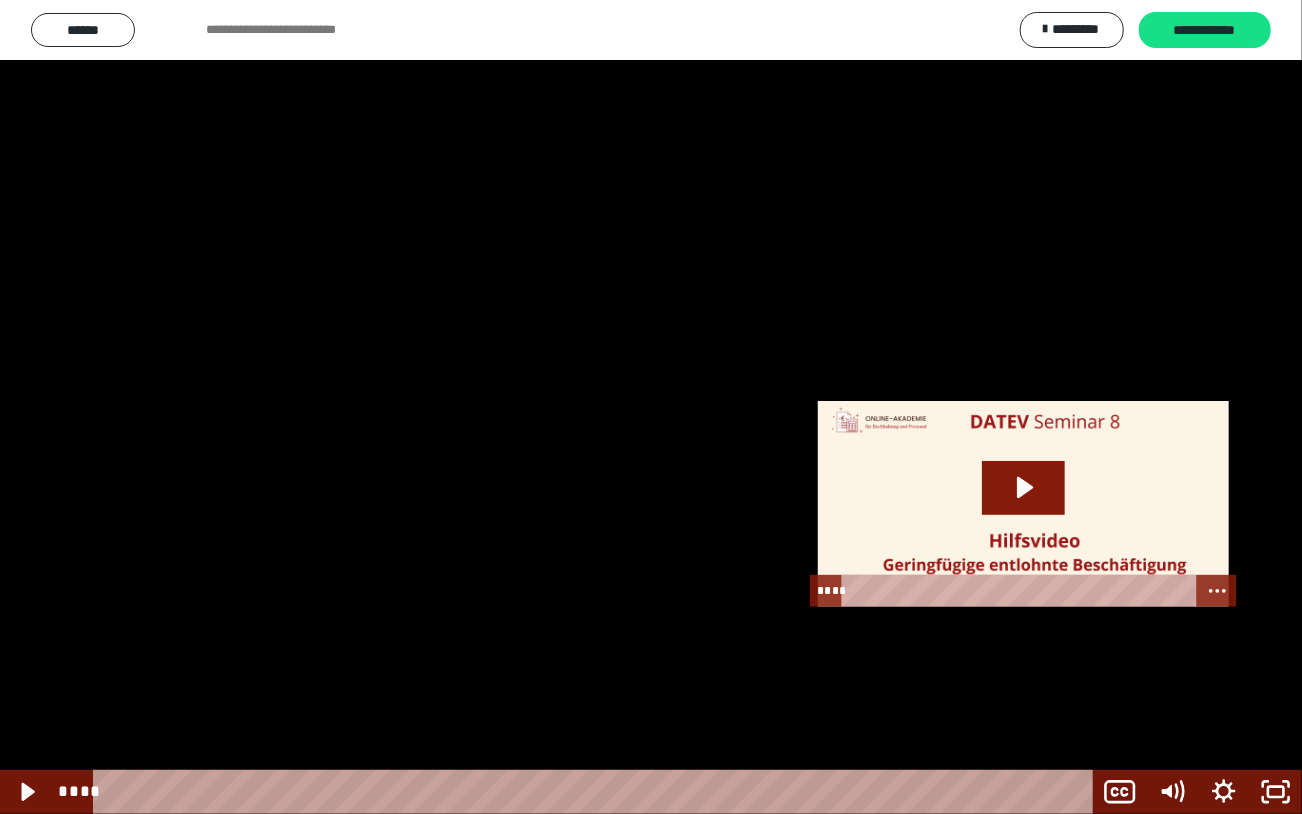 click at bounding box center (651, 407) 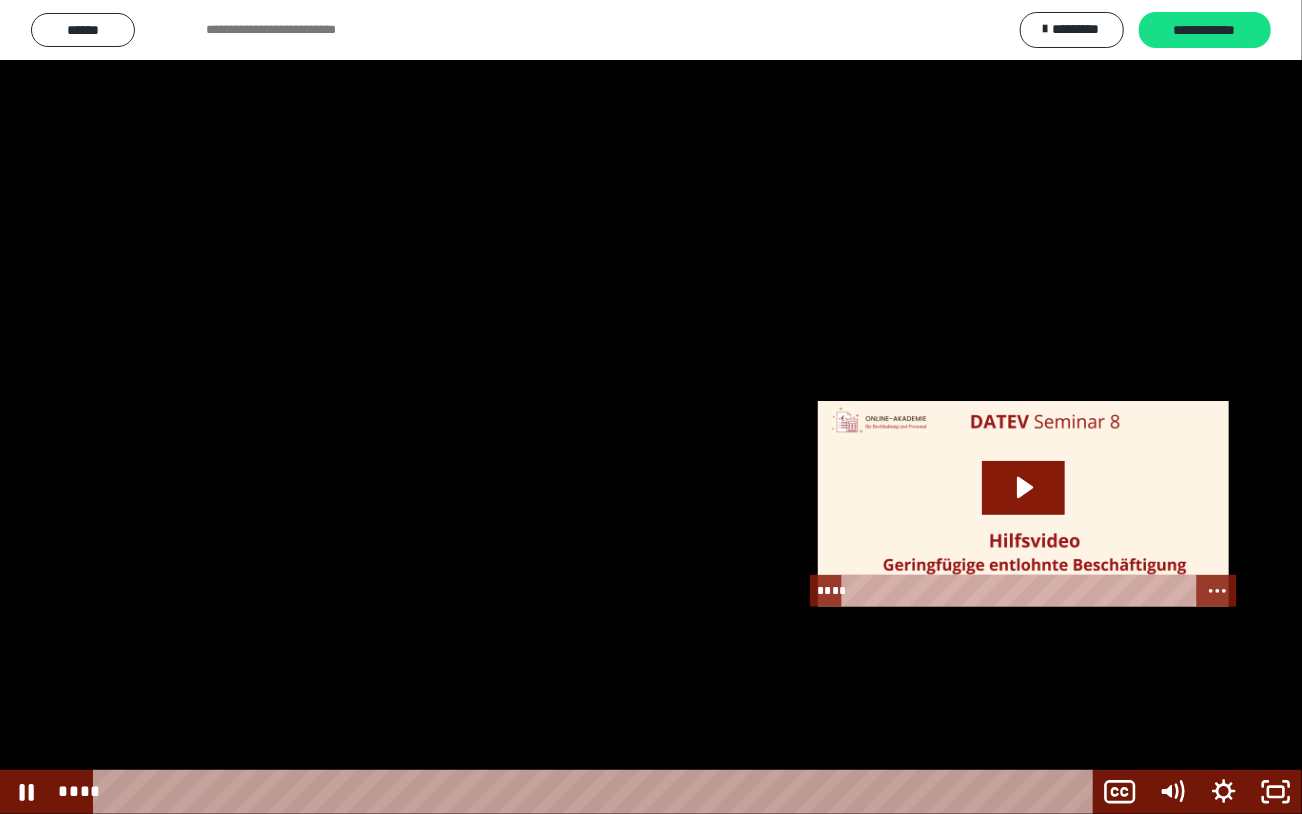 click at bounding box center [651, 407] 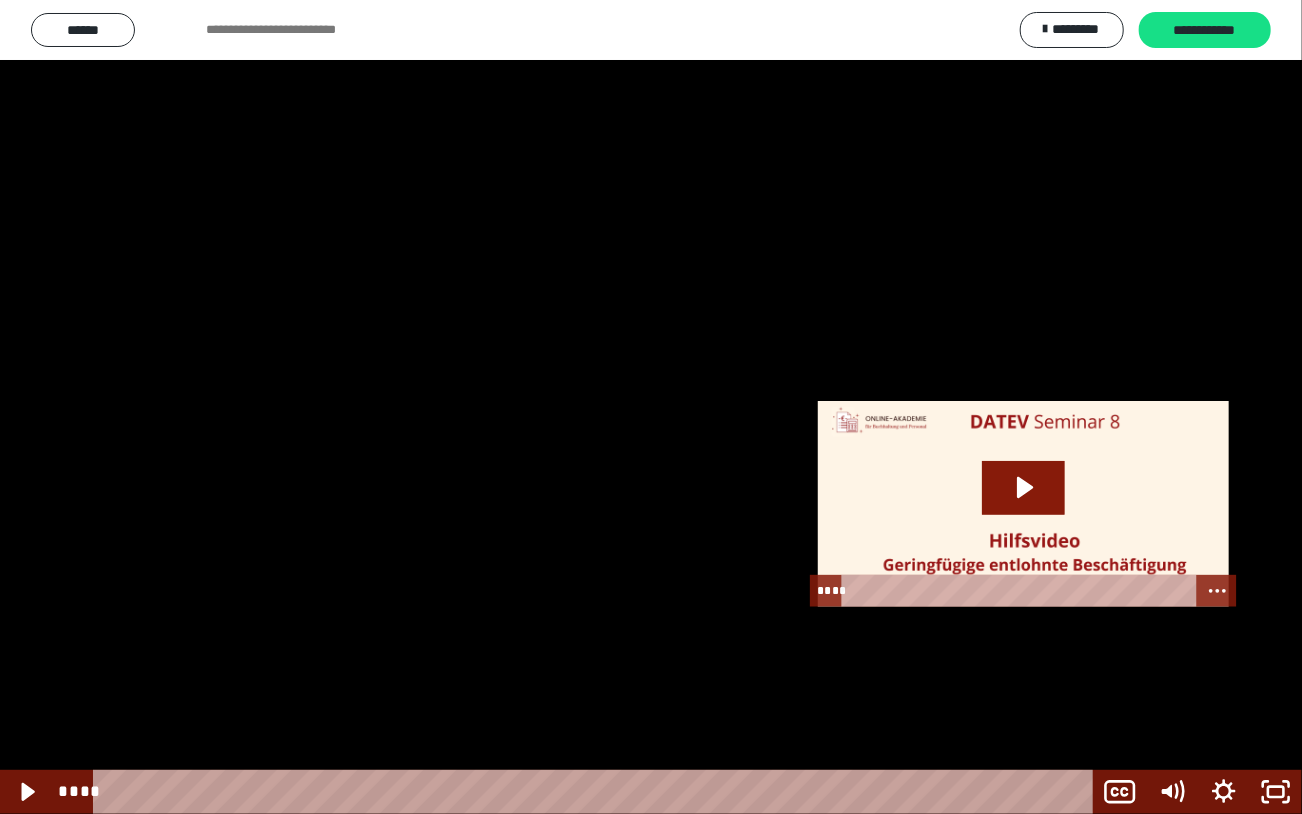 click at bounding box center [651, 407] 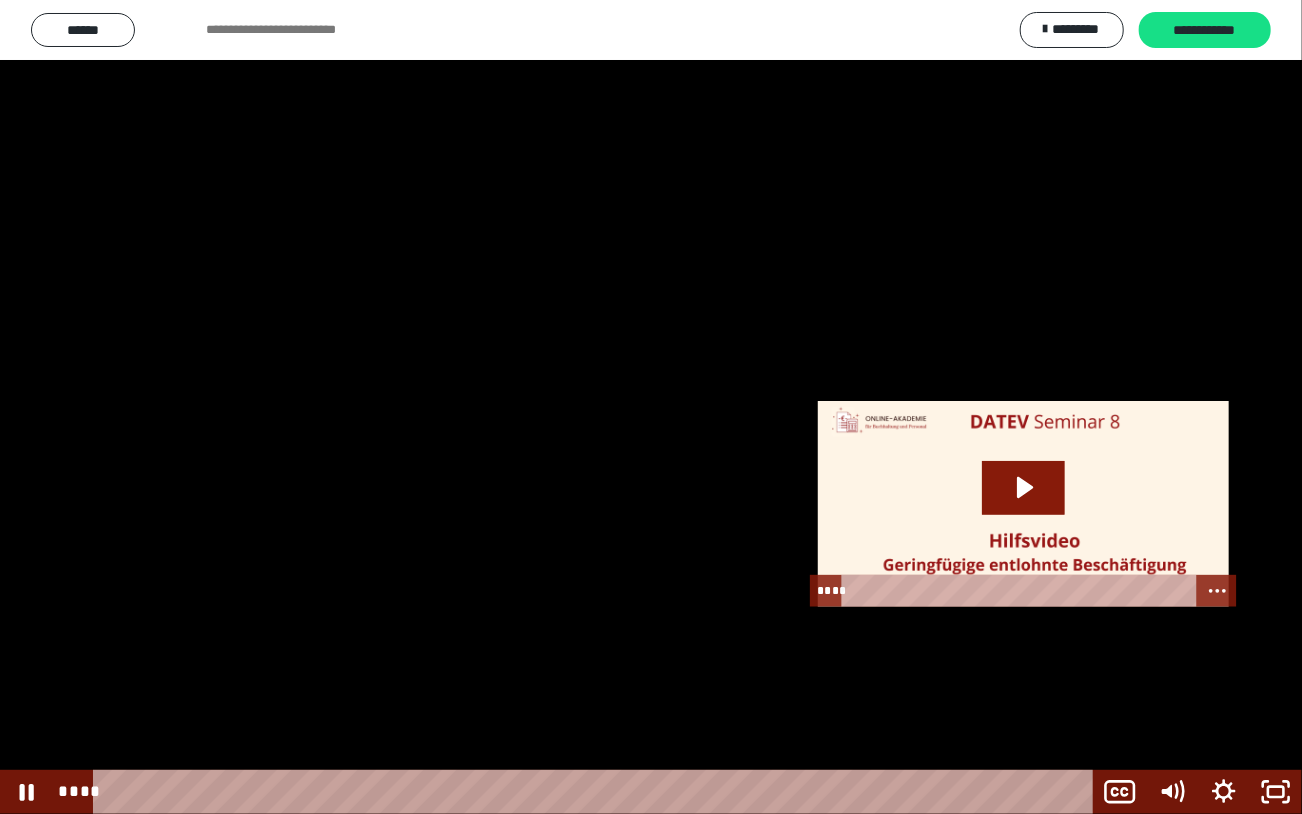 click at bounding box center (651, 407) 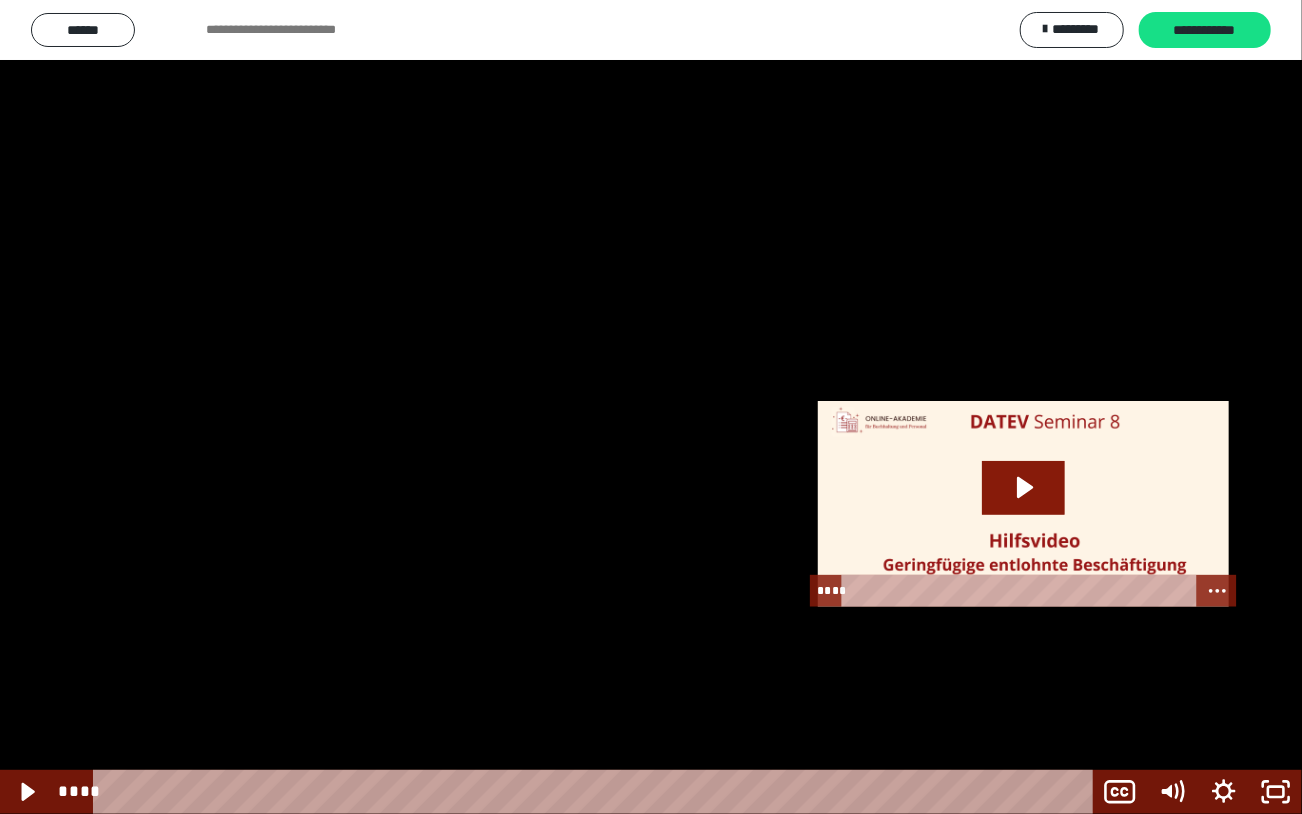 click at bounding box center [651, 407] 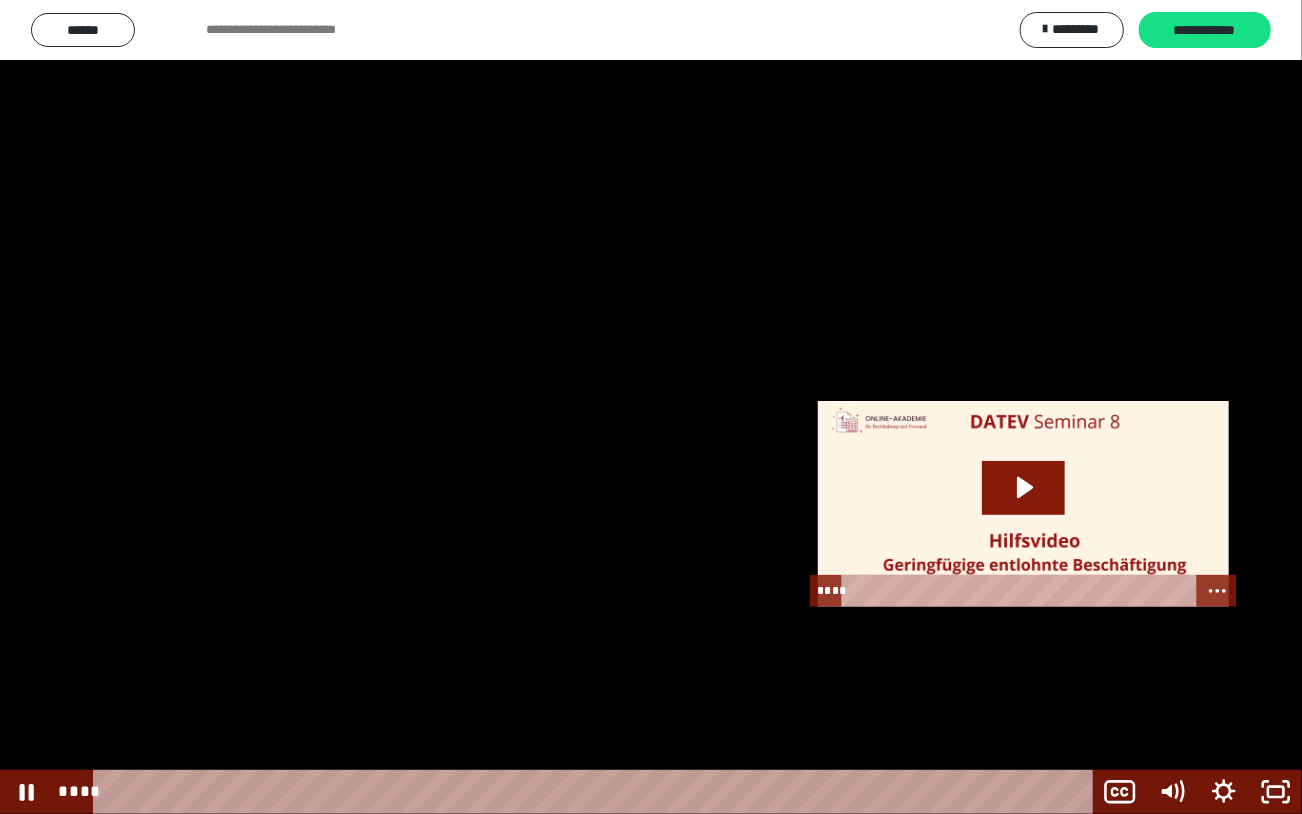 click at bounding box center [651, 407] 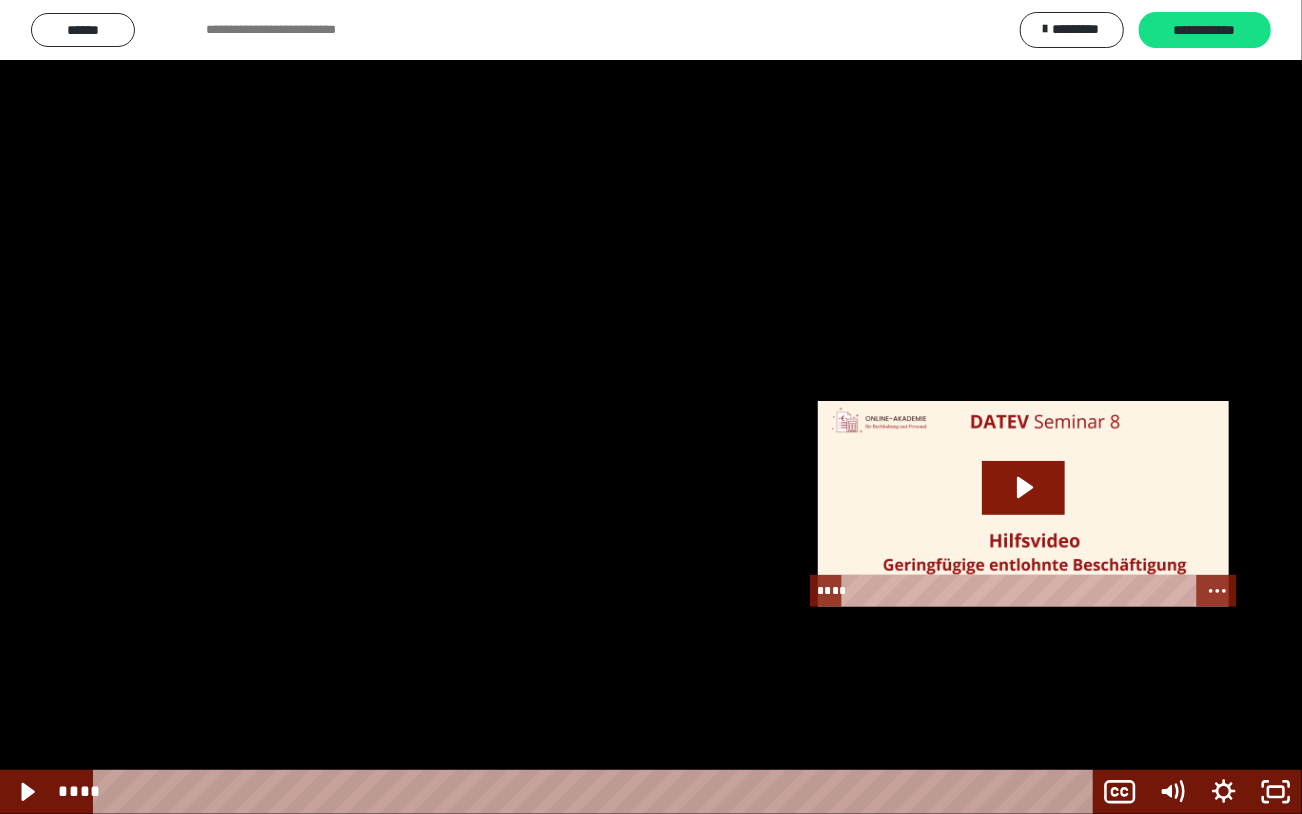 click at bounding box center [651, 407] 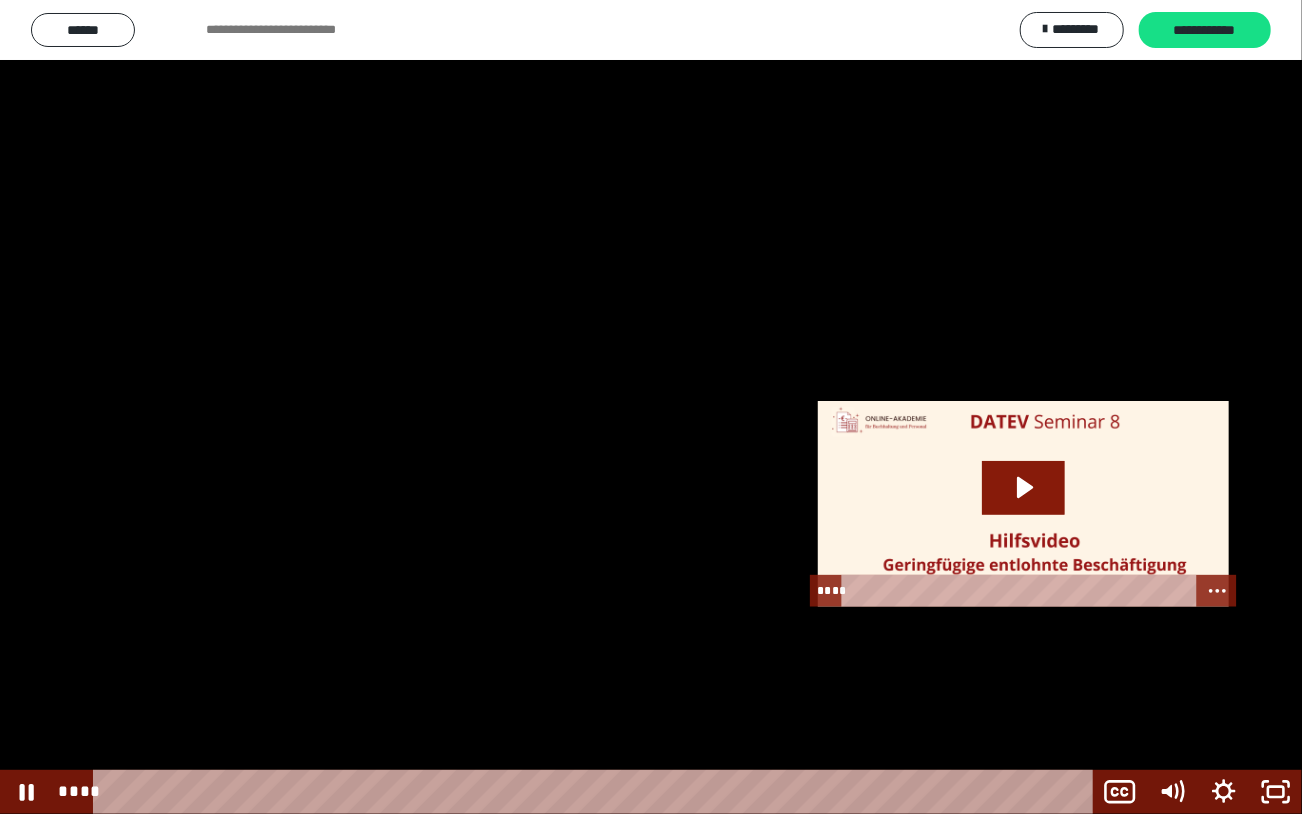 click at bounding box center [651, 407] 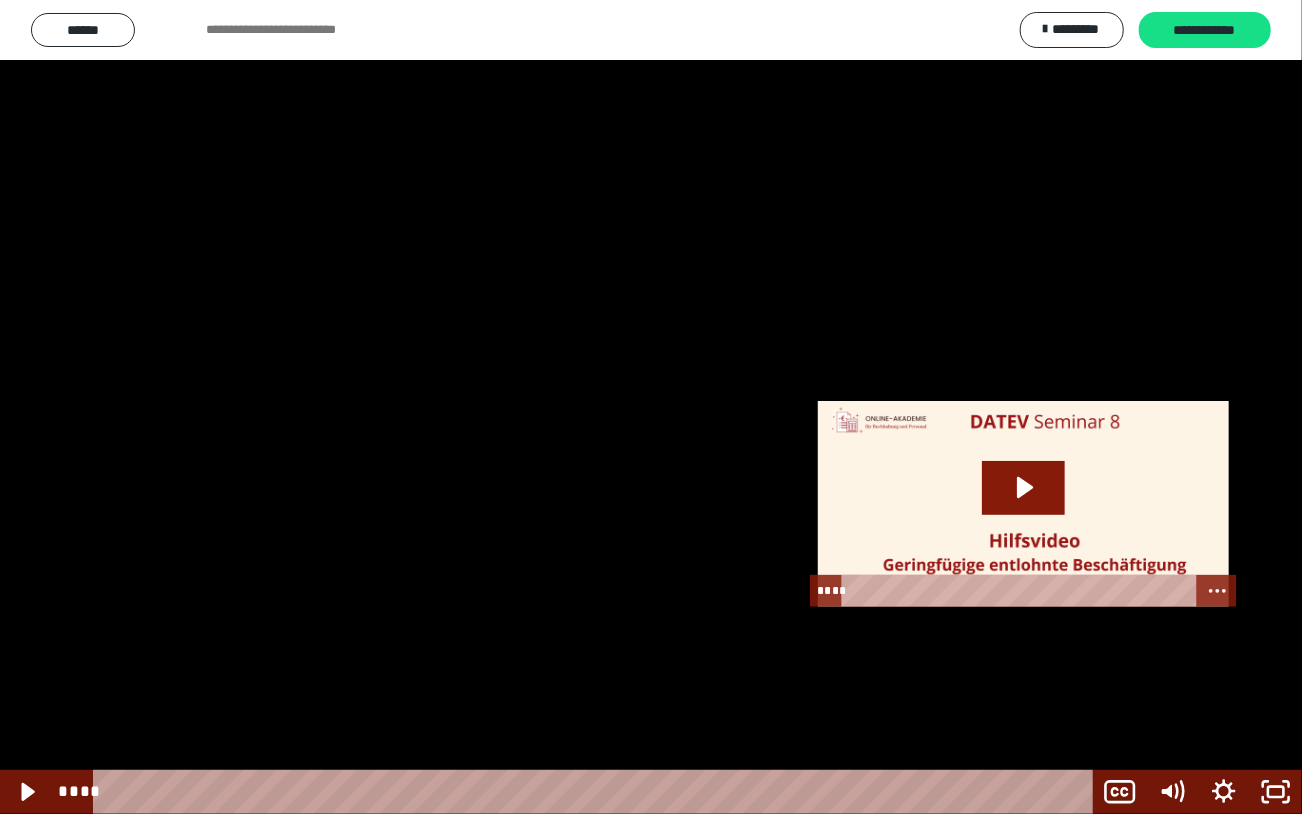 click at bounding box center (651, 407) 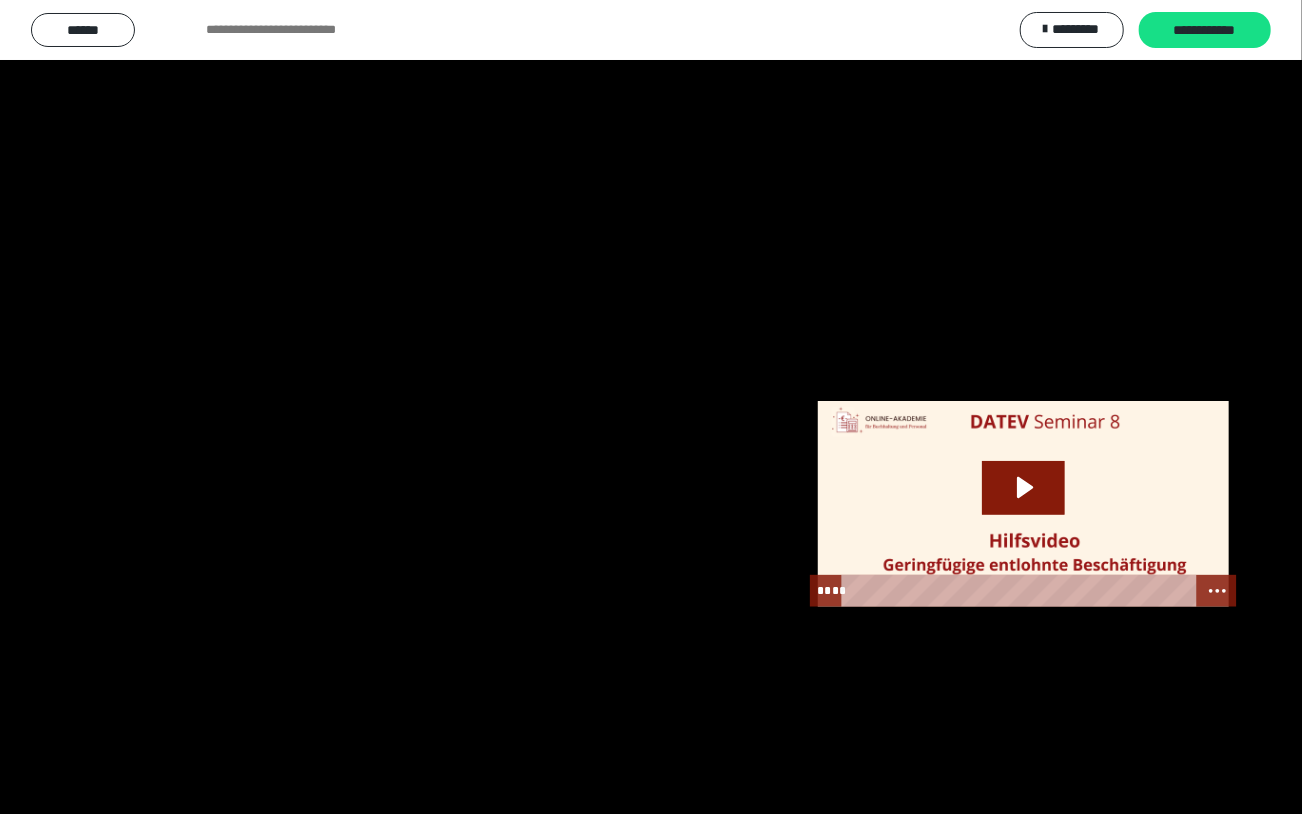 click at bounding box center [651, 407] 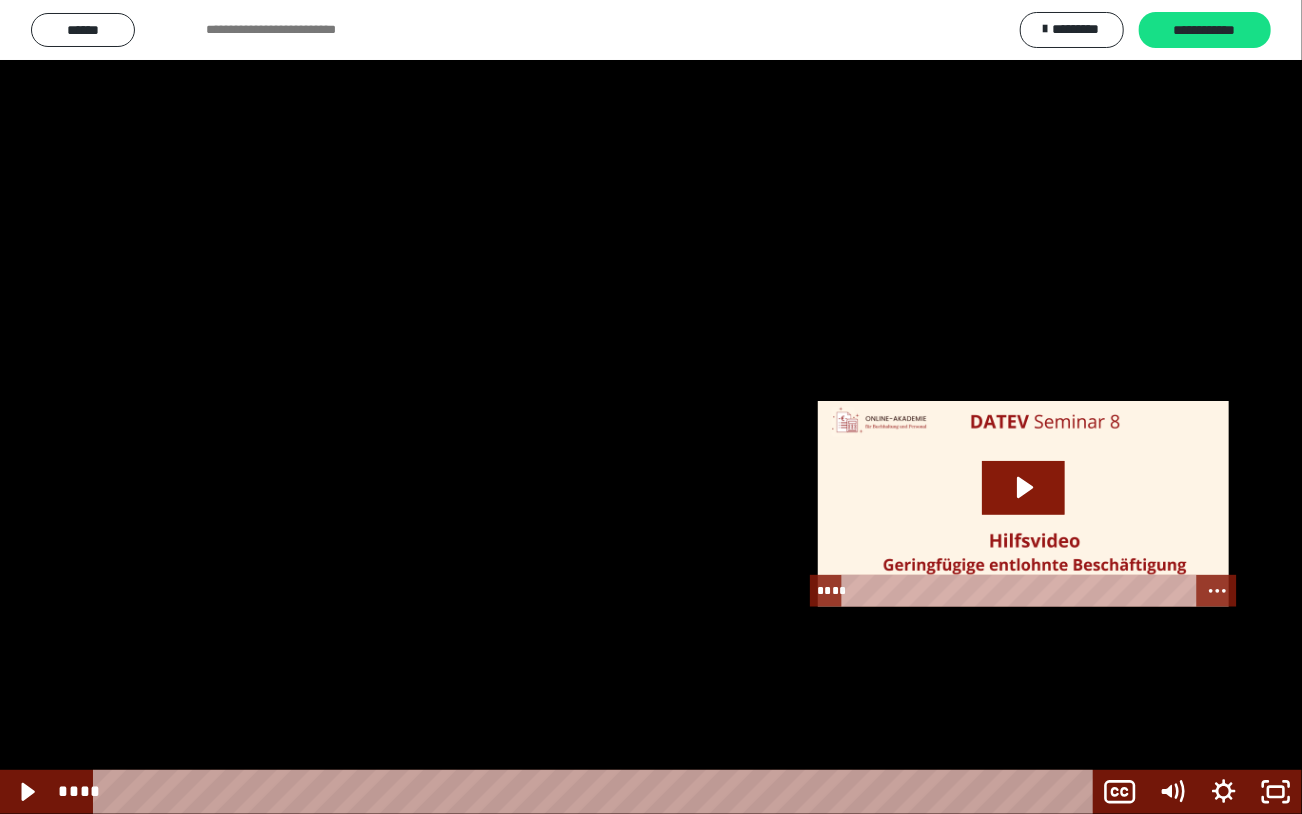 click at bounding box center (651, 407) 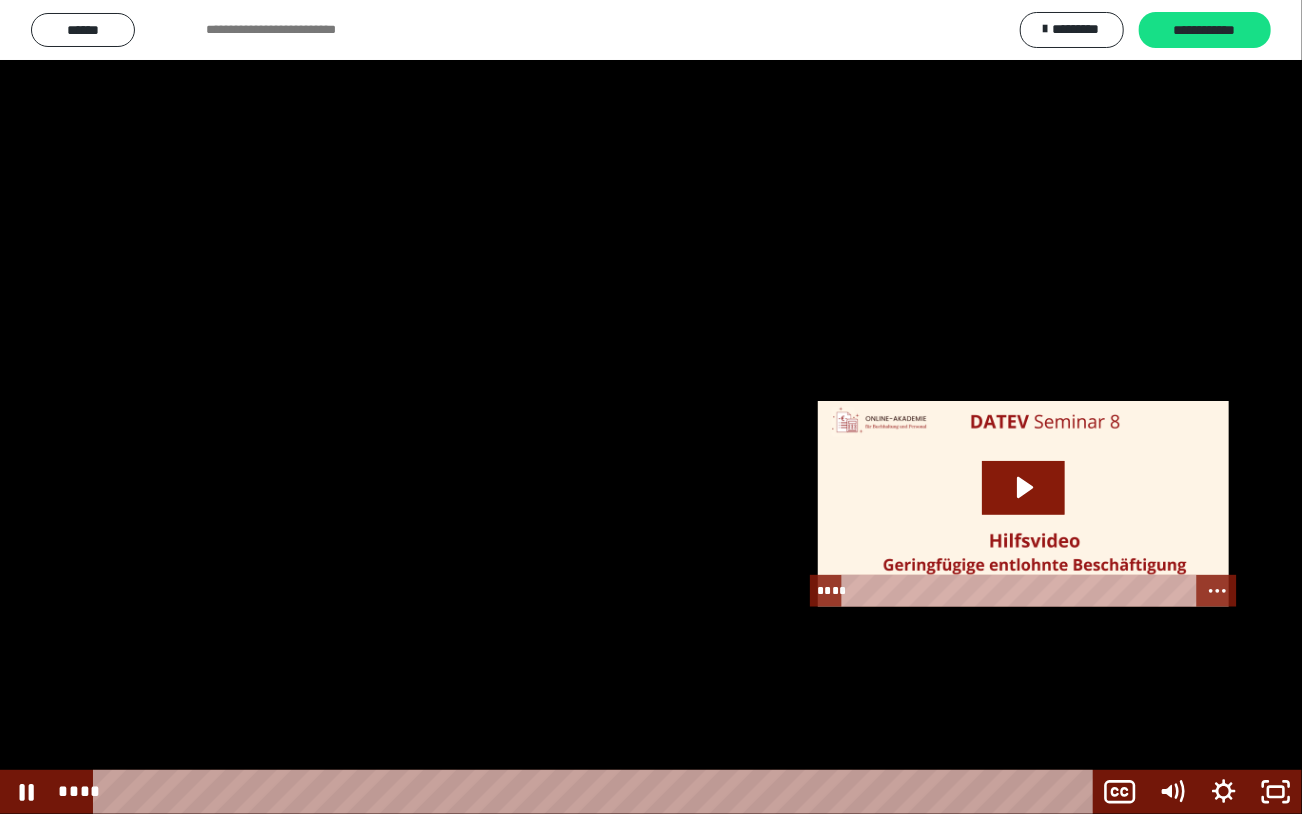 click at bounding box center [651, 407] 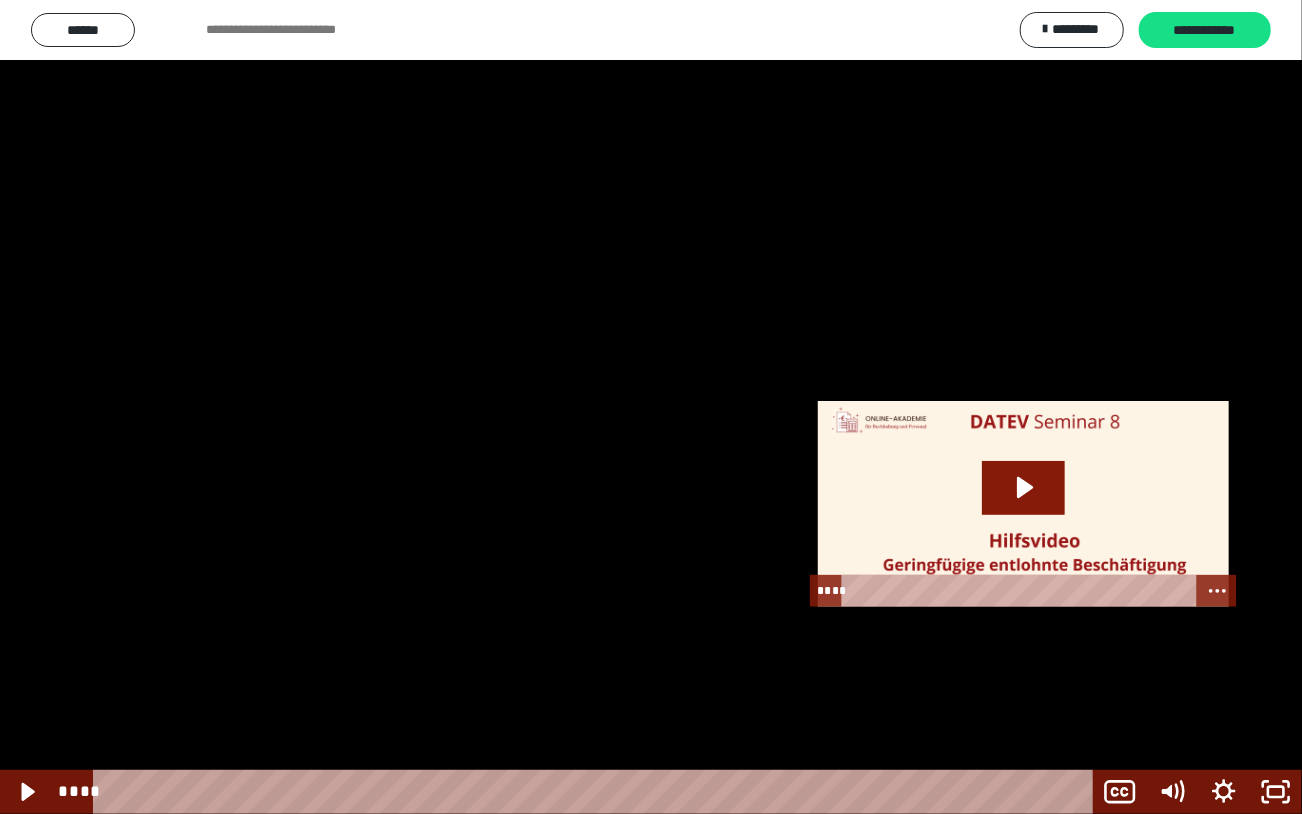 click at bounding box center [651, 407] 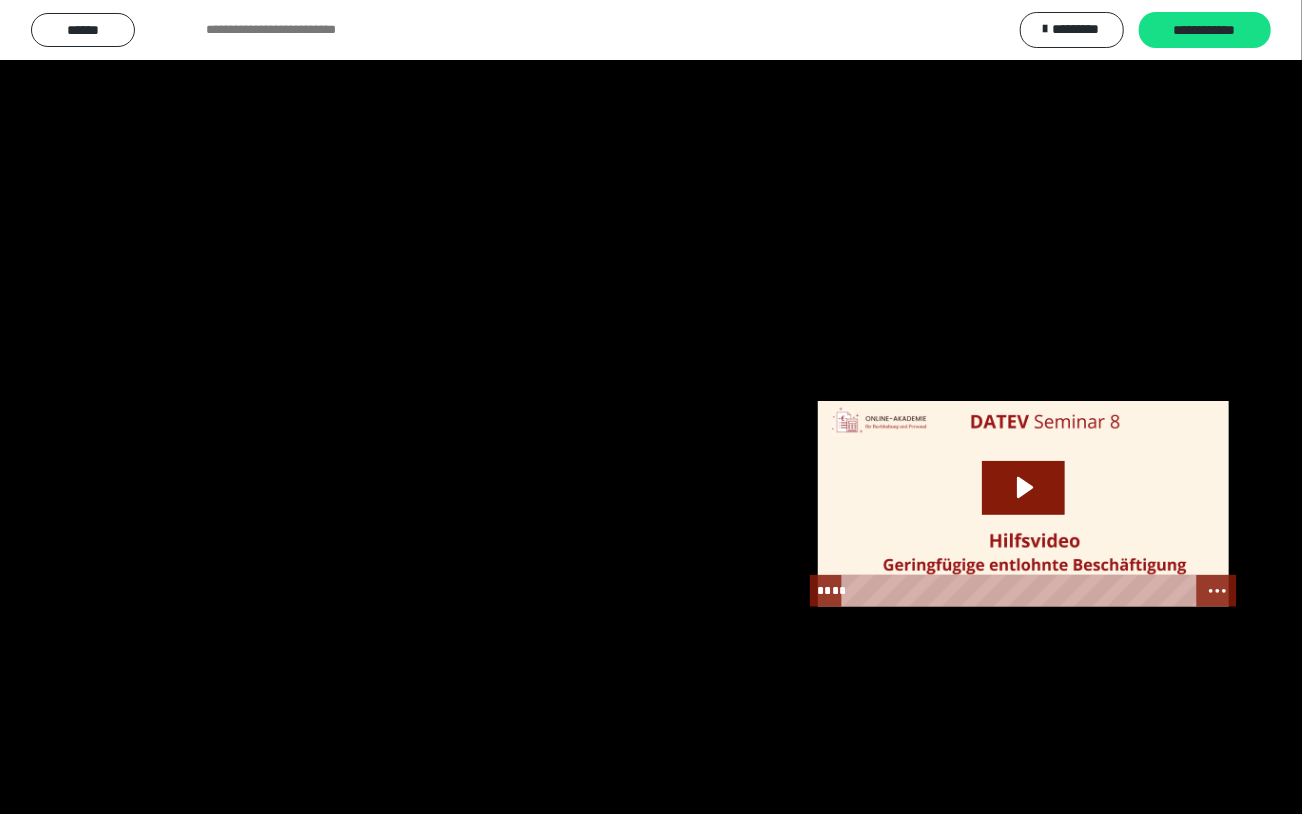 click at bounding box center (651, 407) 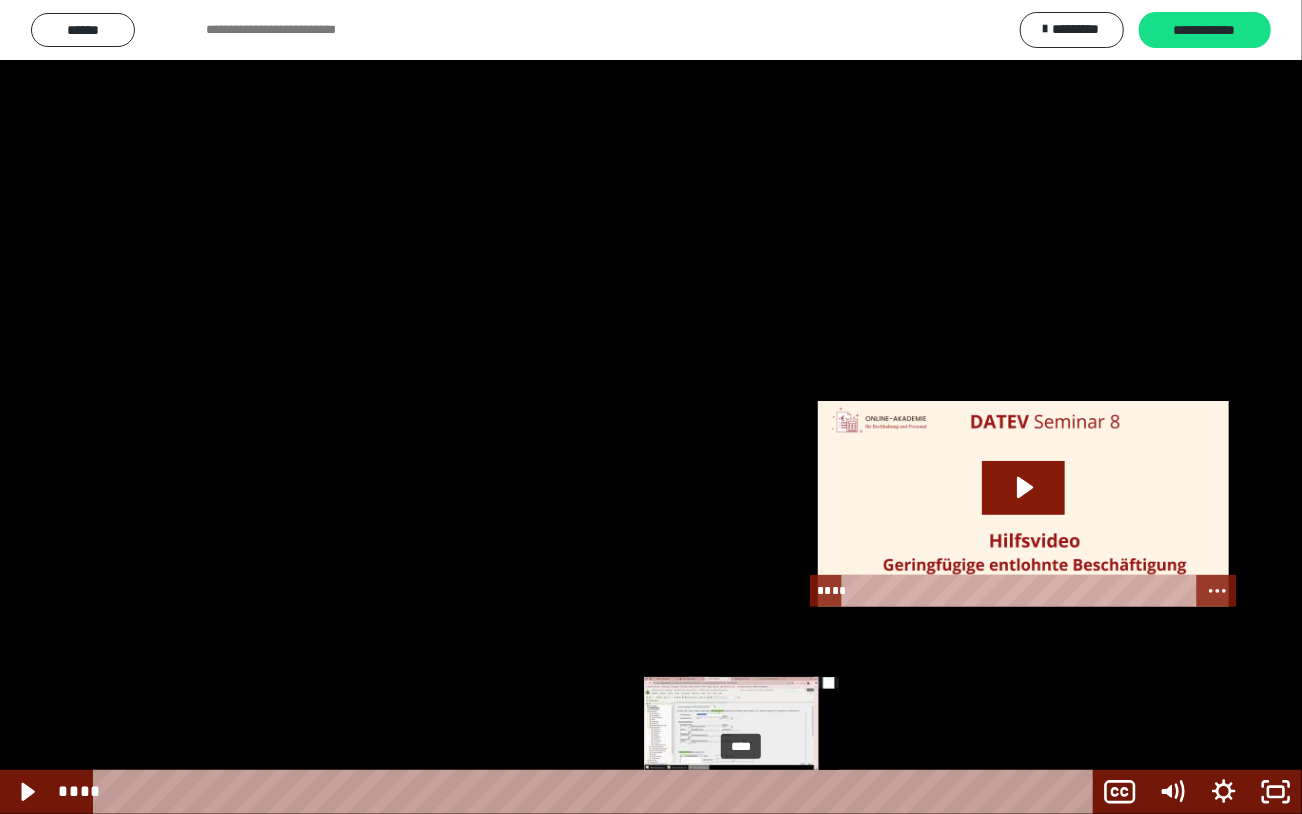 click on "****" at bounding box center (597, 792) 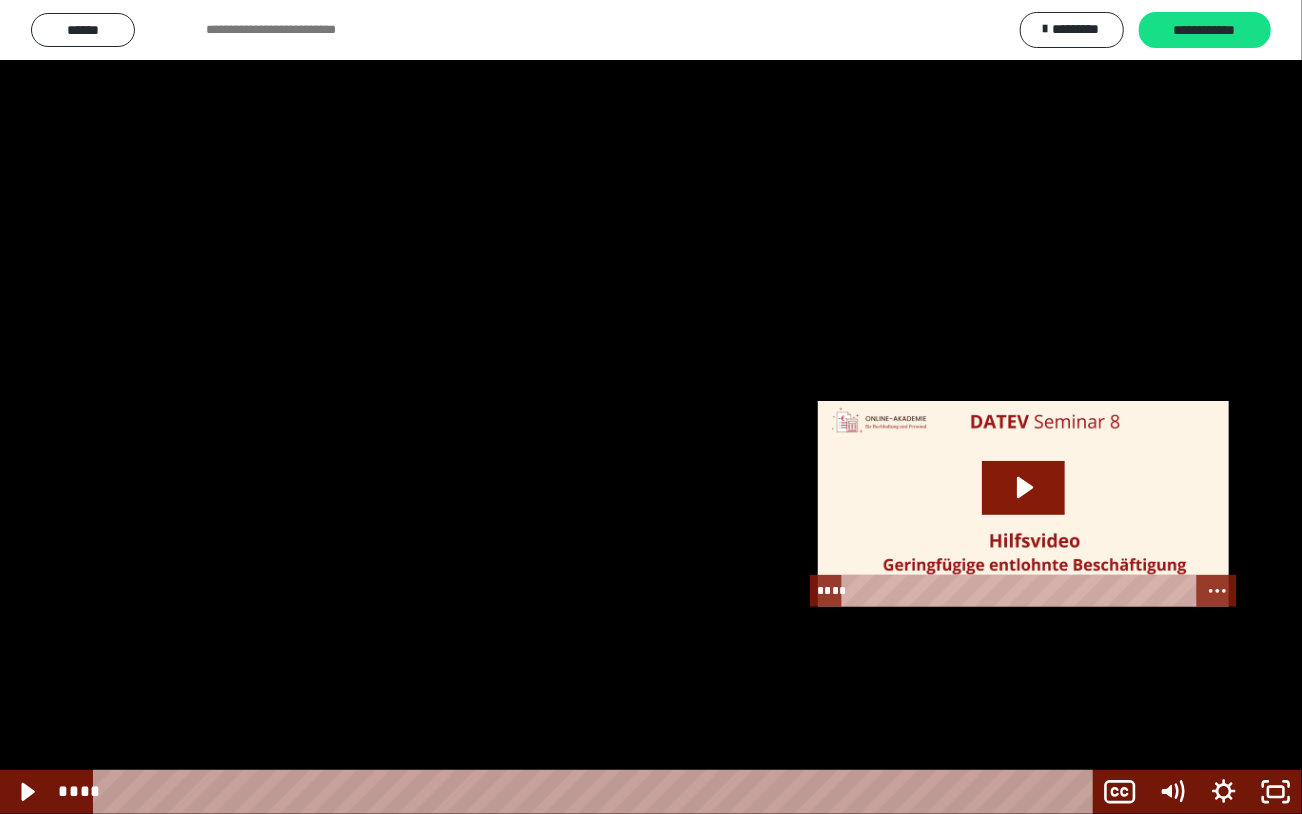 click at bounding box center (651, 407) 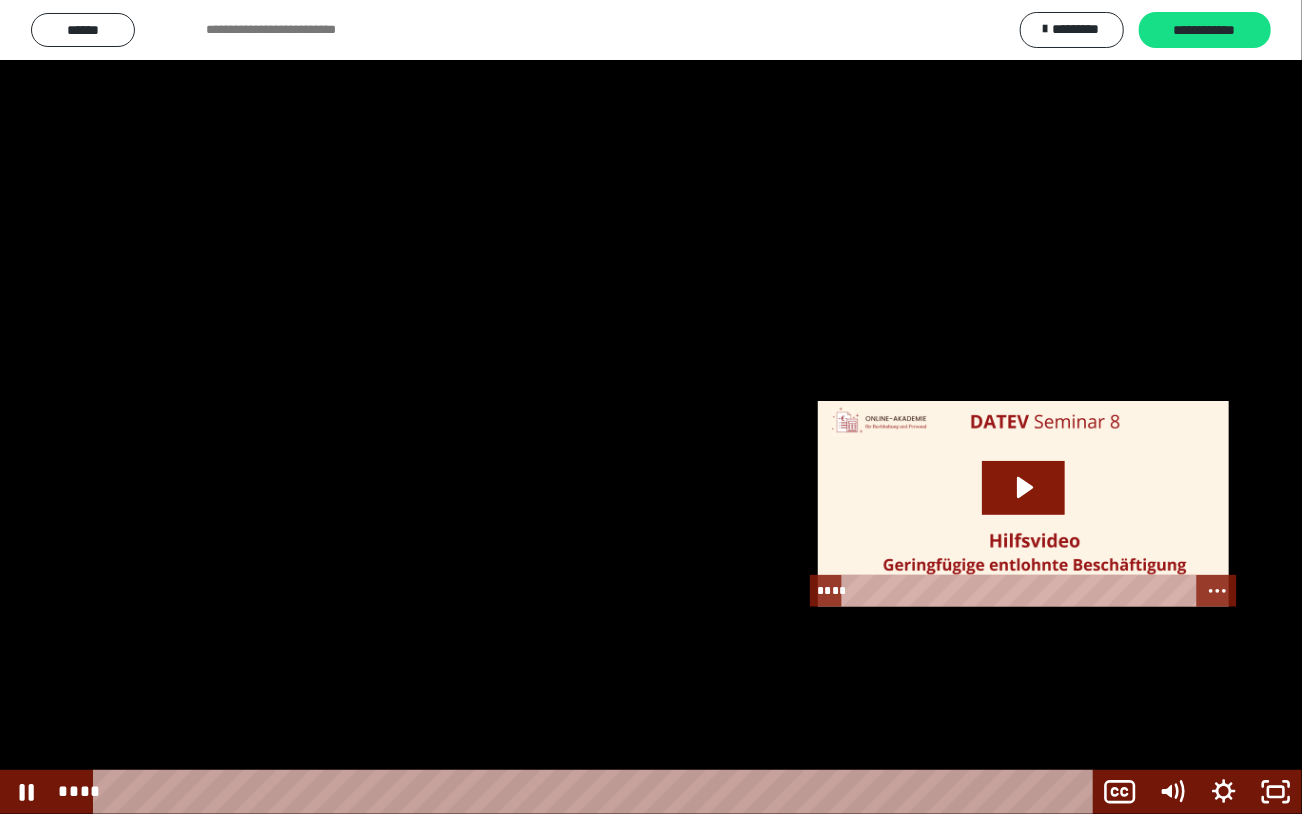 click at bounding box center [651, 407] 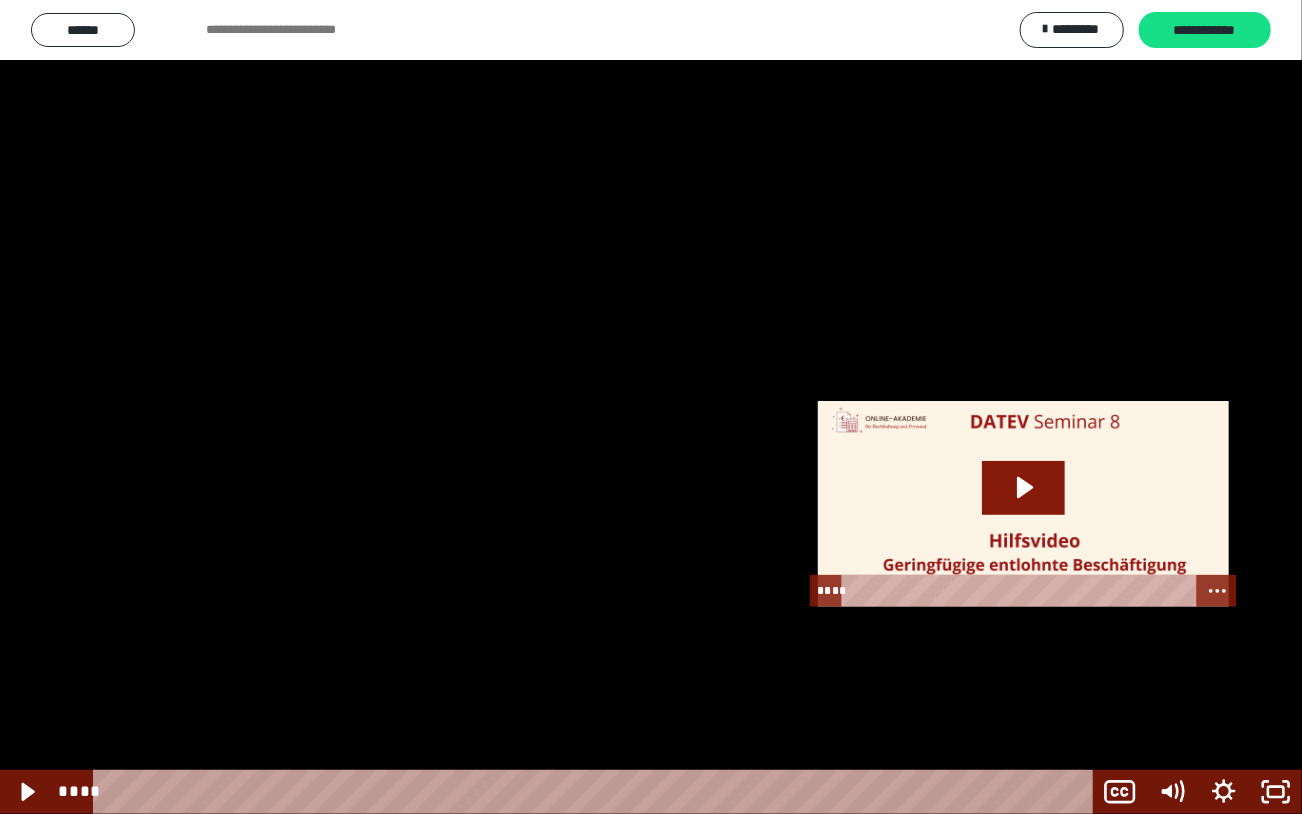 click at bounding box center (651, 407) 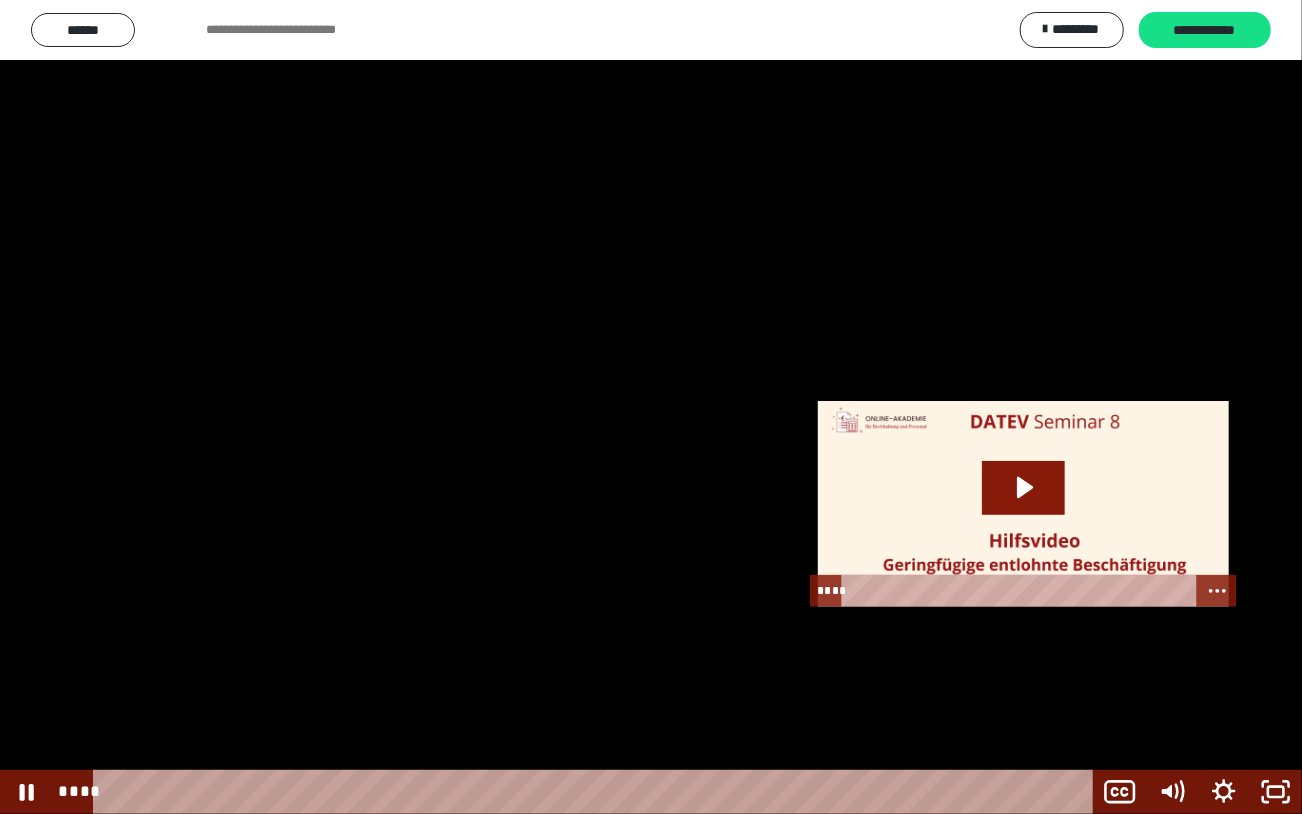 click at bounding box center (651, 407) 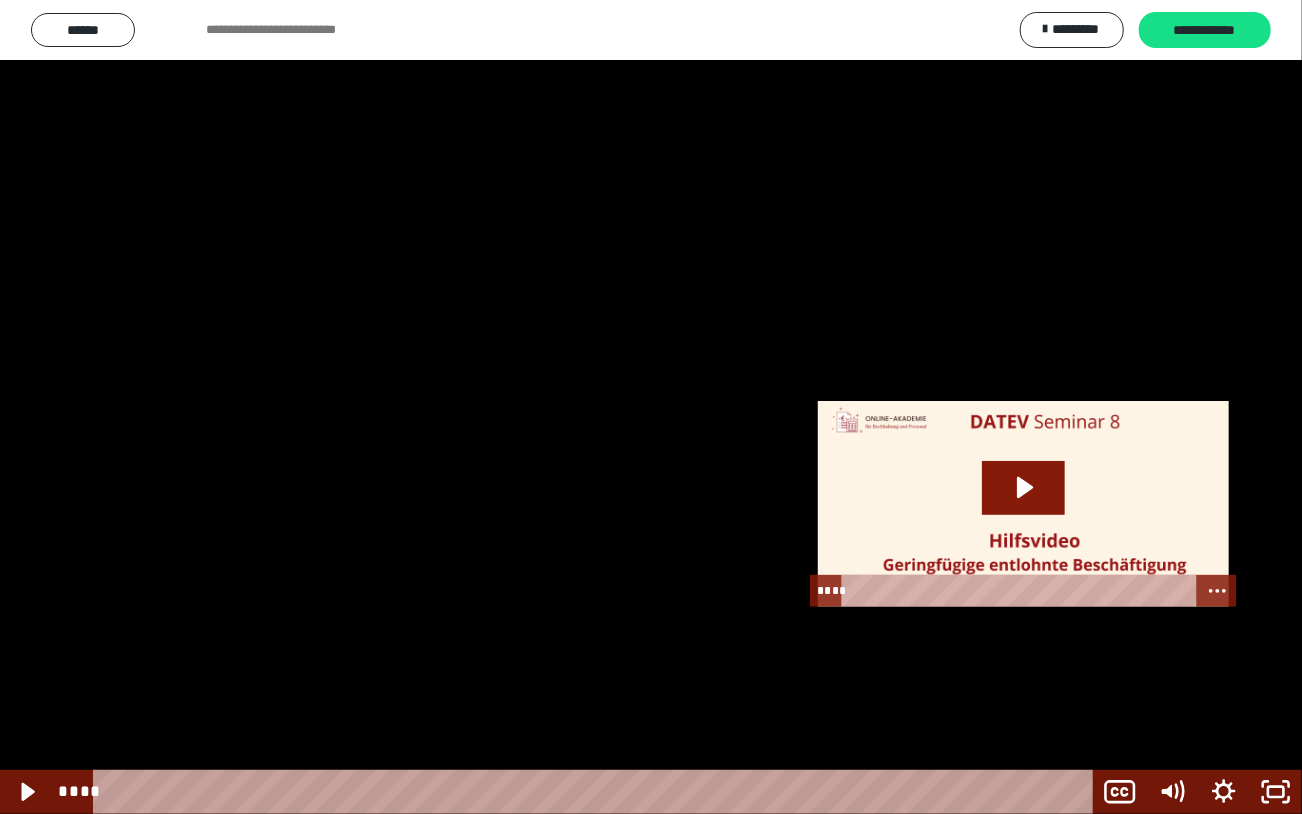 click at bounding box center [651, 407] 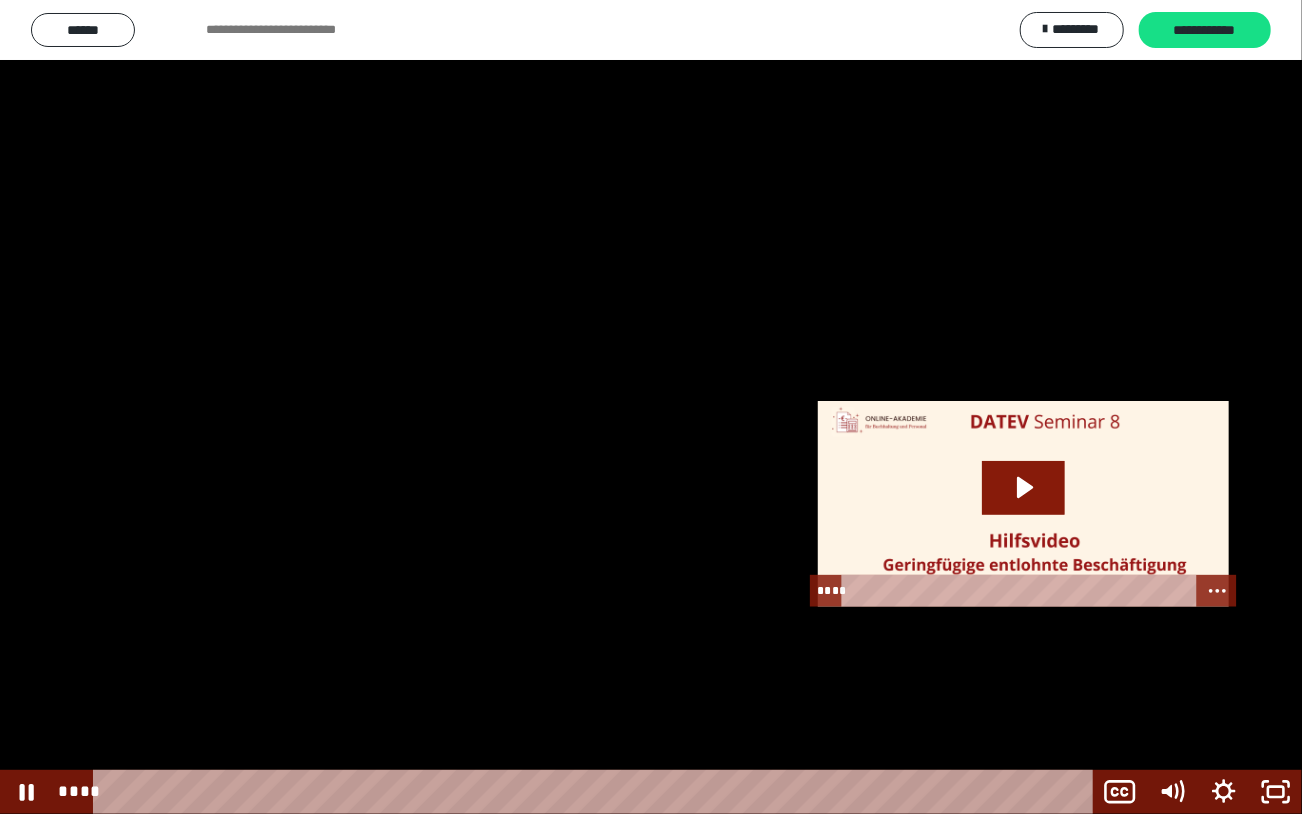 click at bounding box center [651, 407] 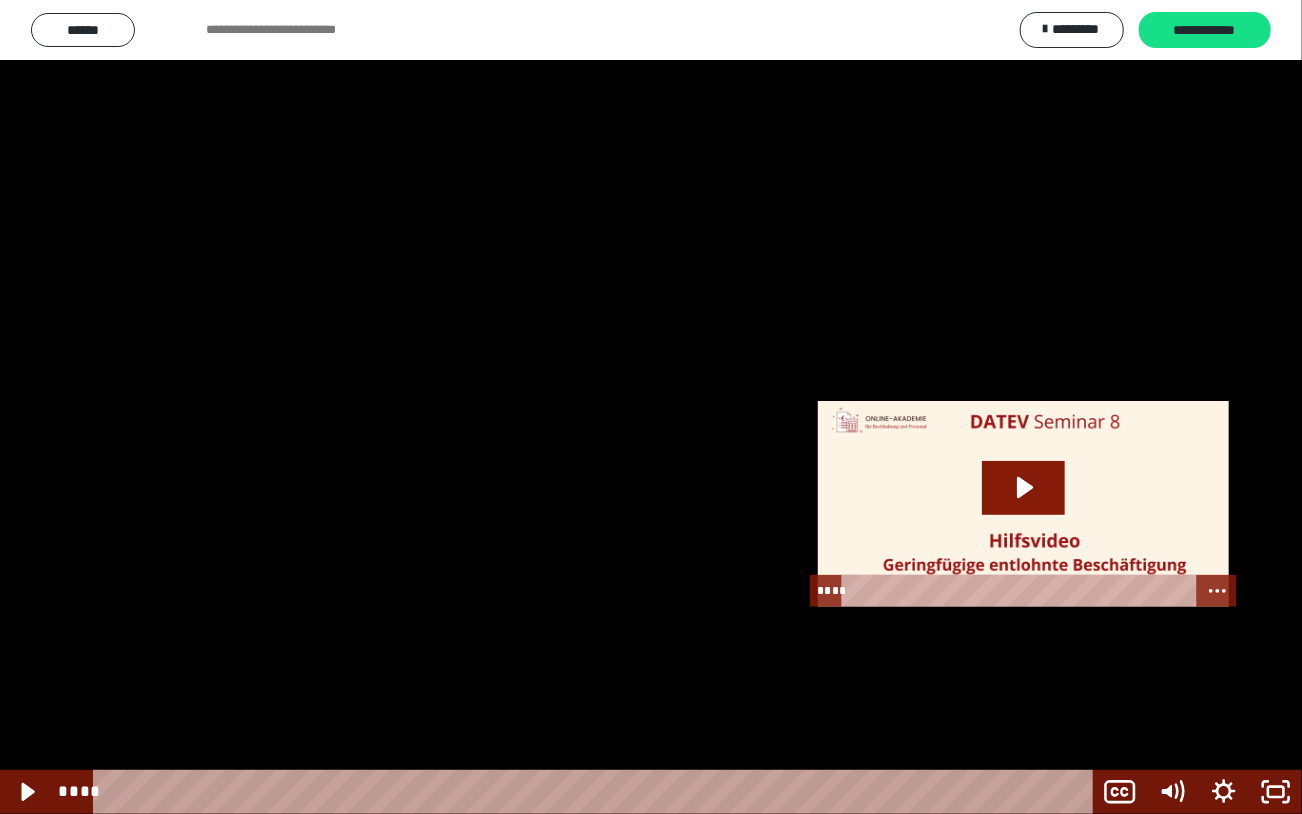 click at bounding box center [651, 407] 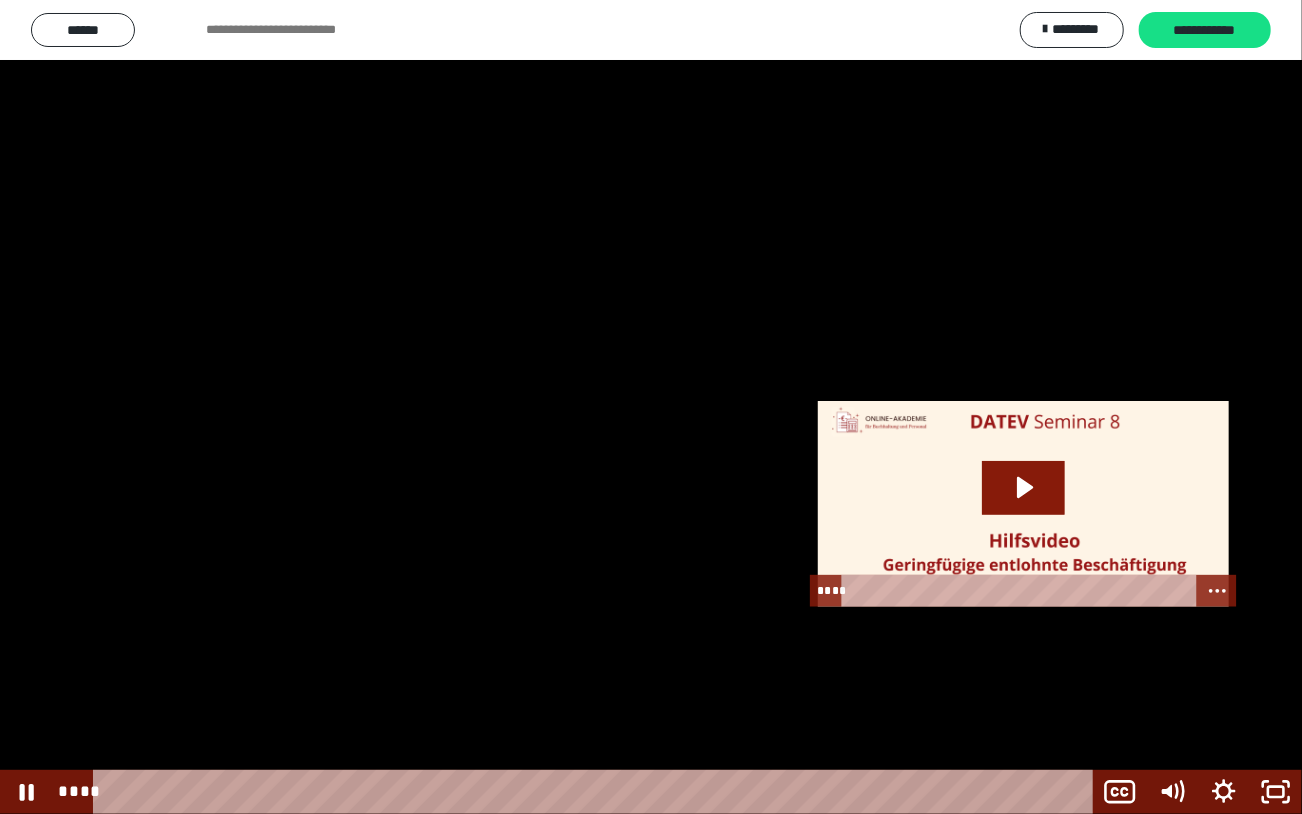 click at bounding box center (651, 407) 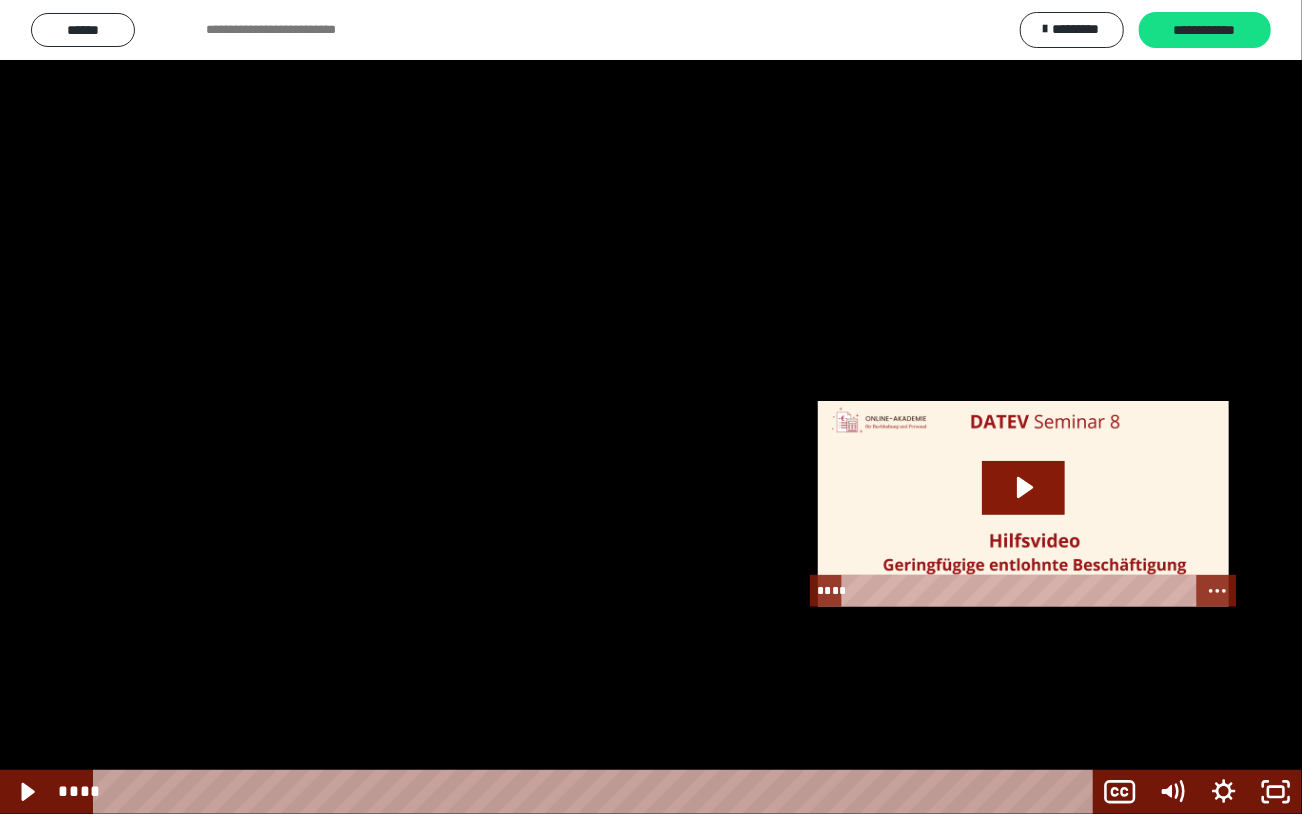 click at bounding box center [651, 407] 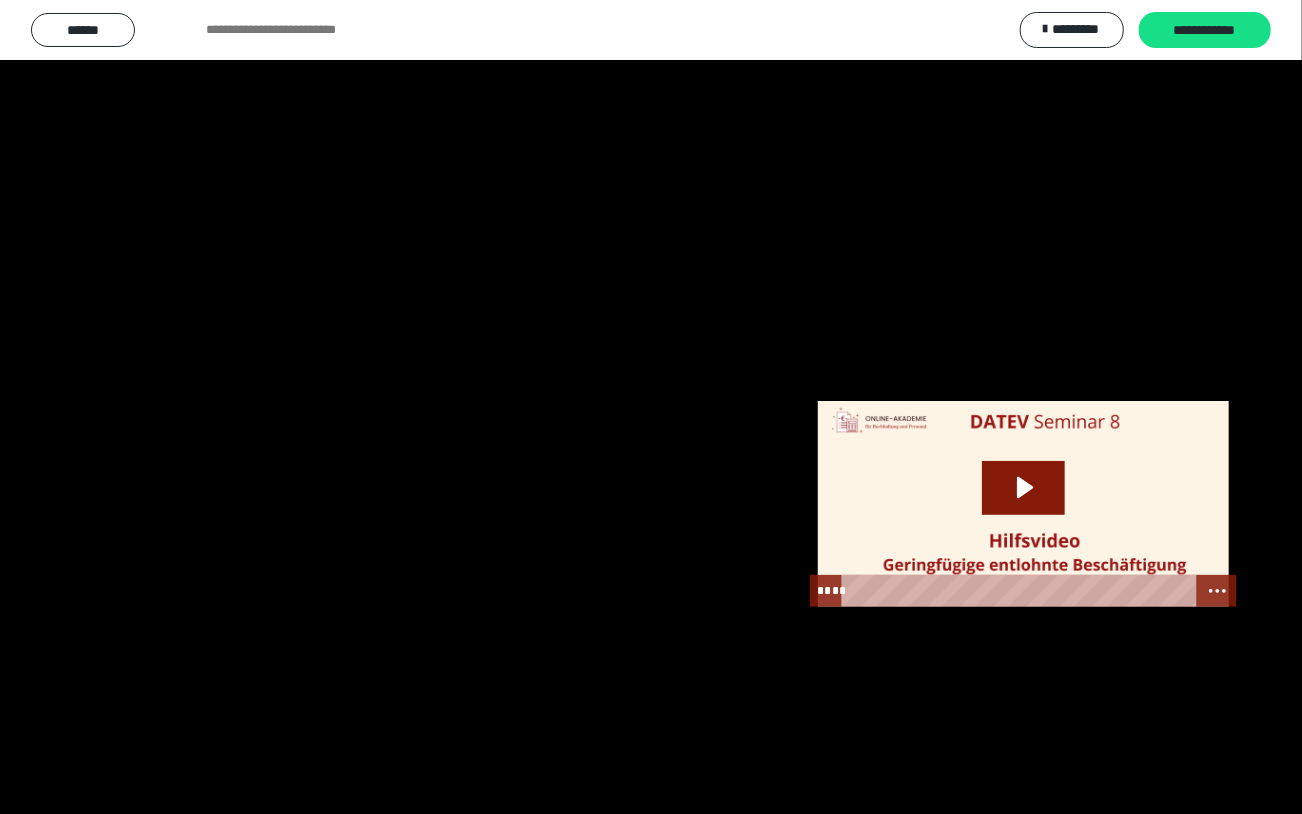 click at bounding box center [651, 407] 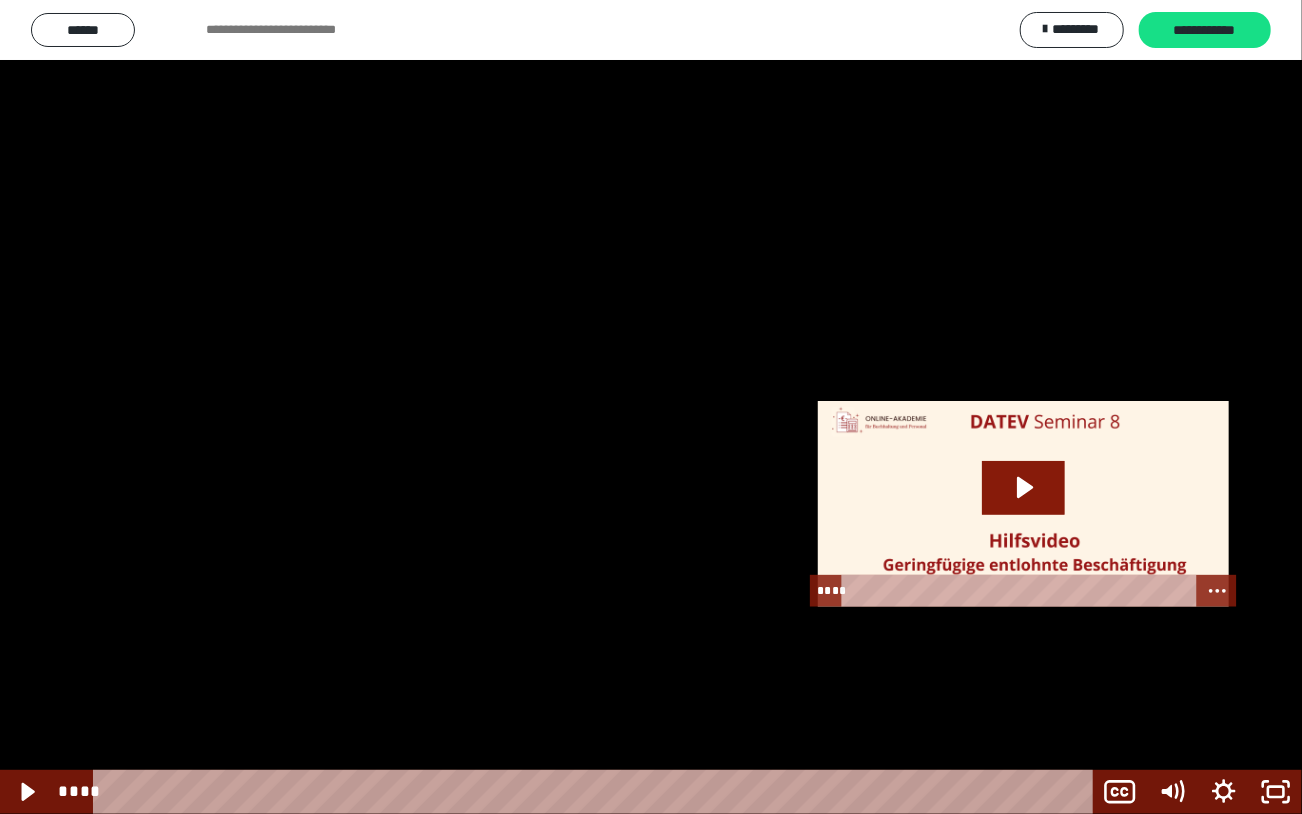 click at bounding box center (651, 407) 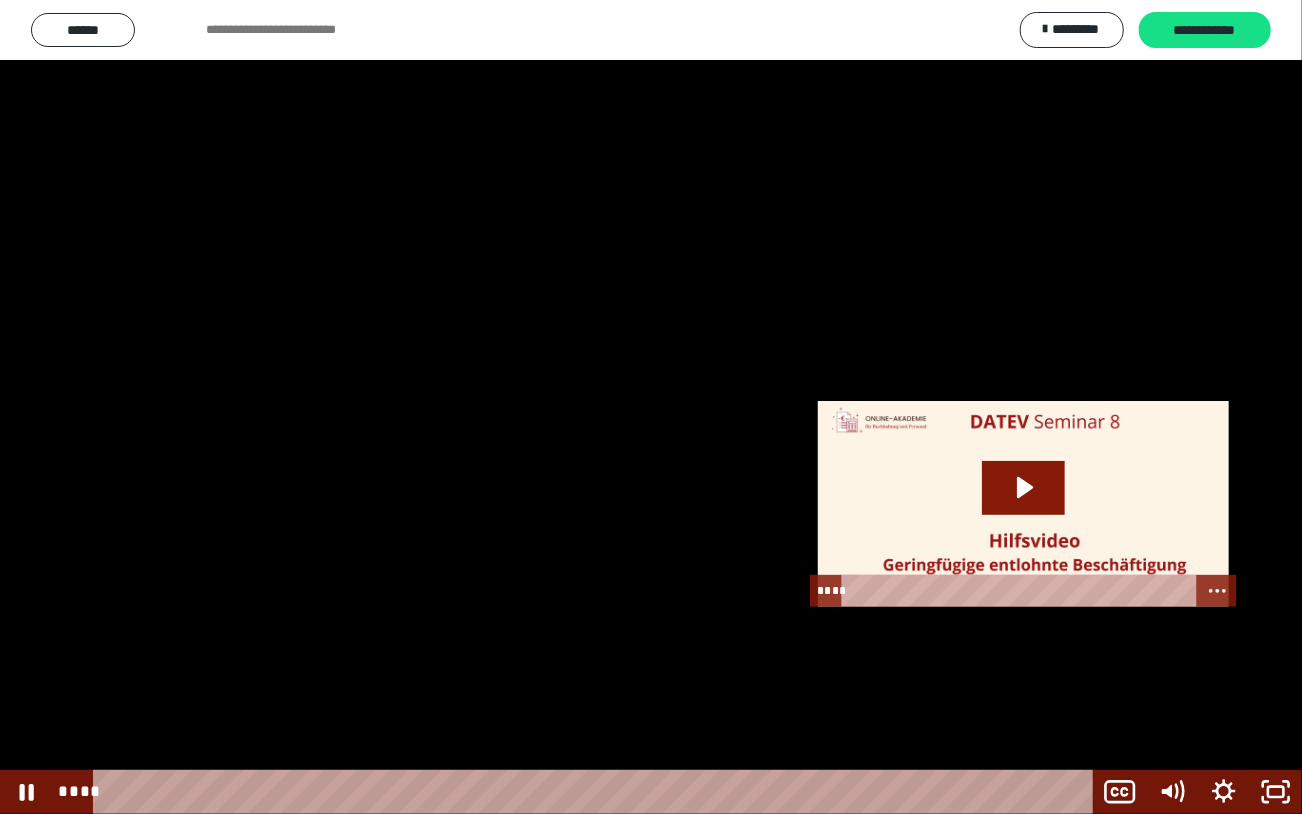 click at bounding box center (651, 407) 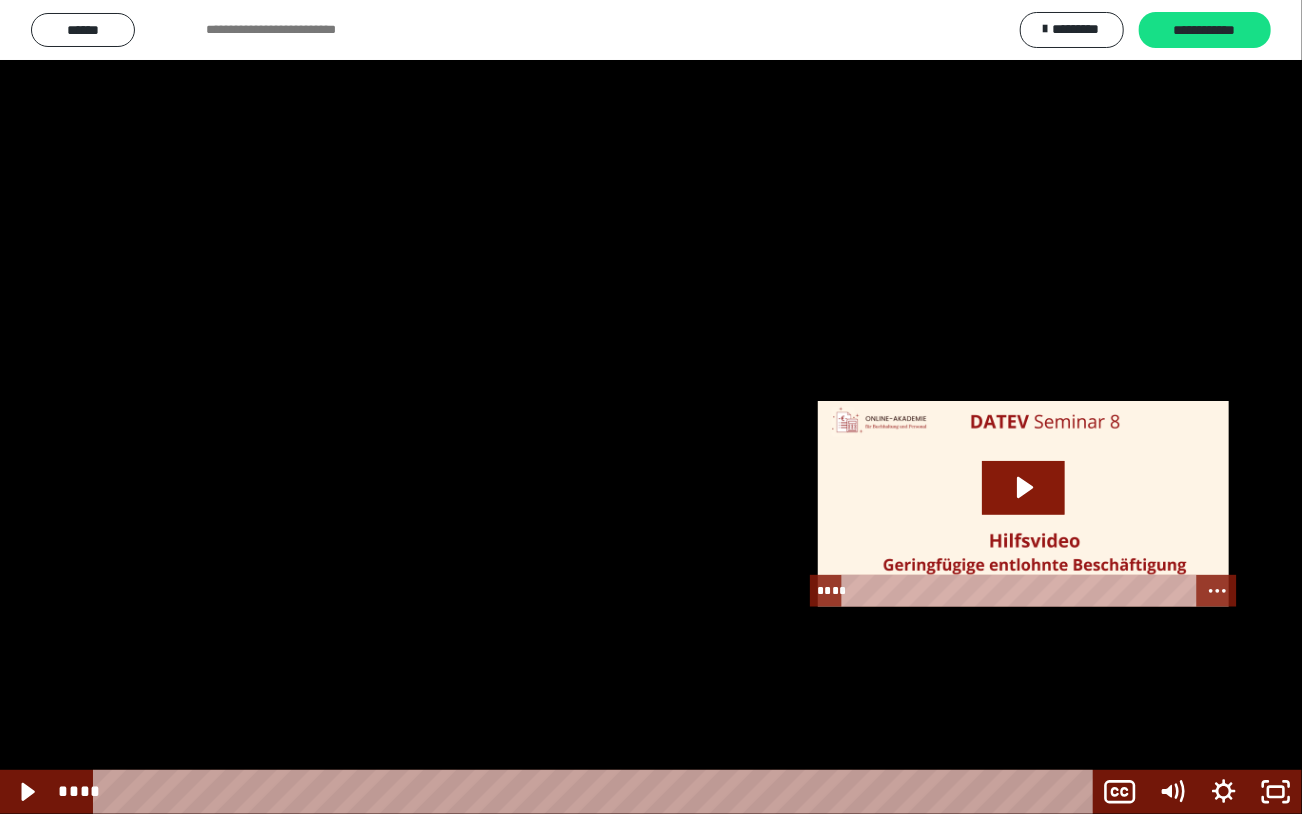 click at bounding box center (651, 407) 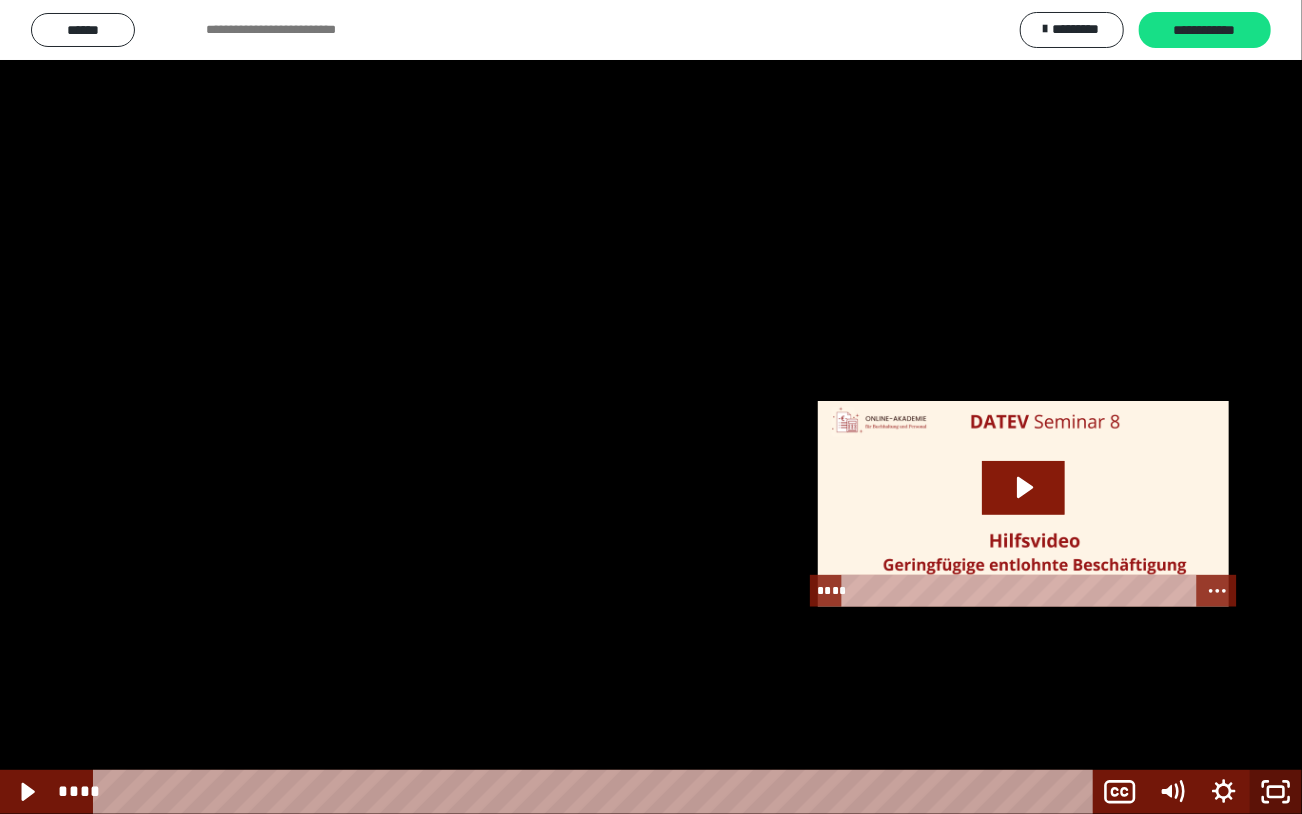 click 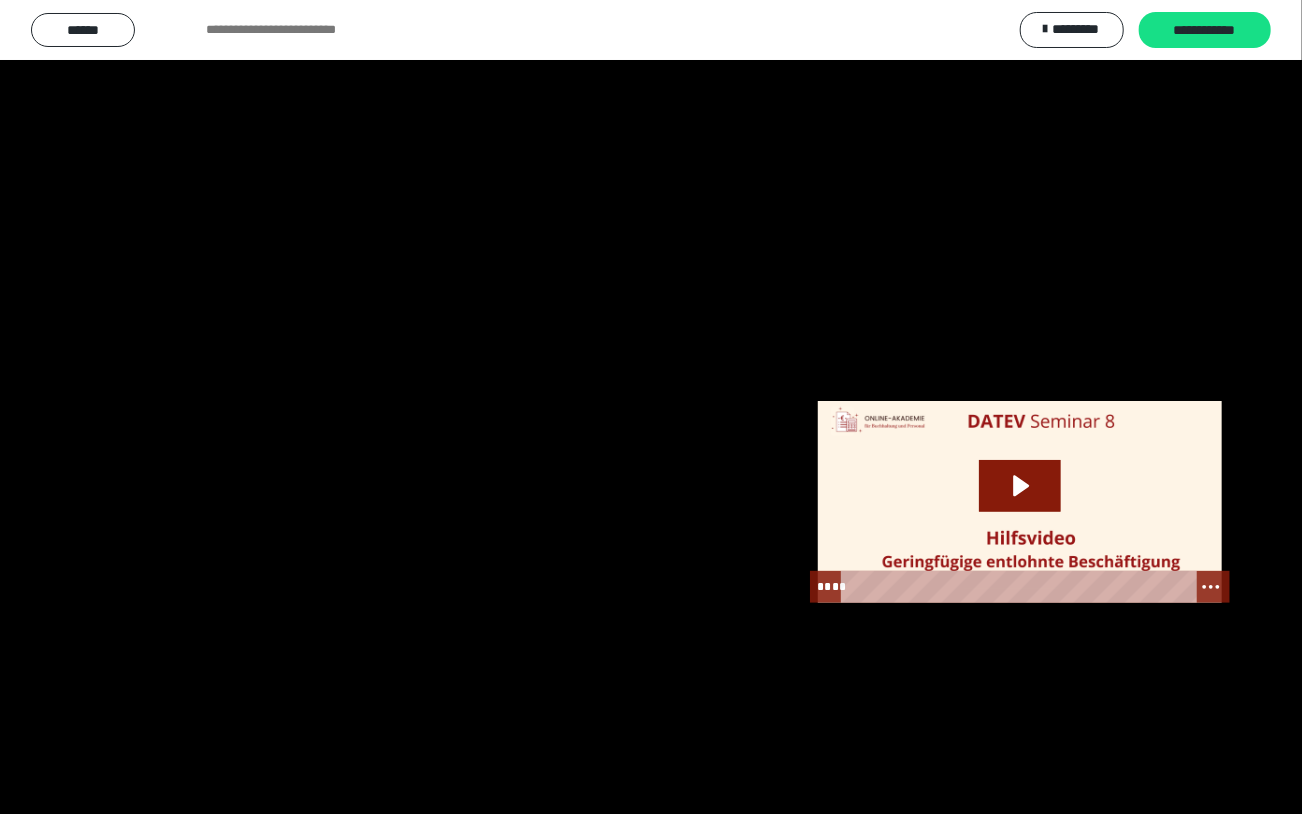 scroll, scrollTop: 2394, scrollLeft: 0, axis: vertical 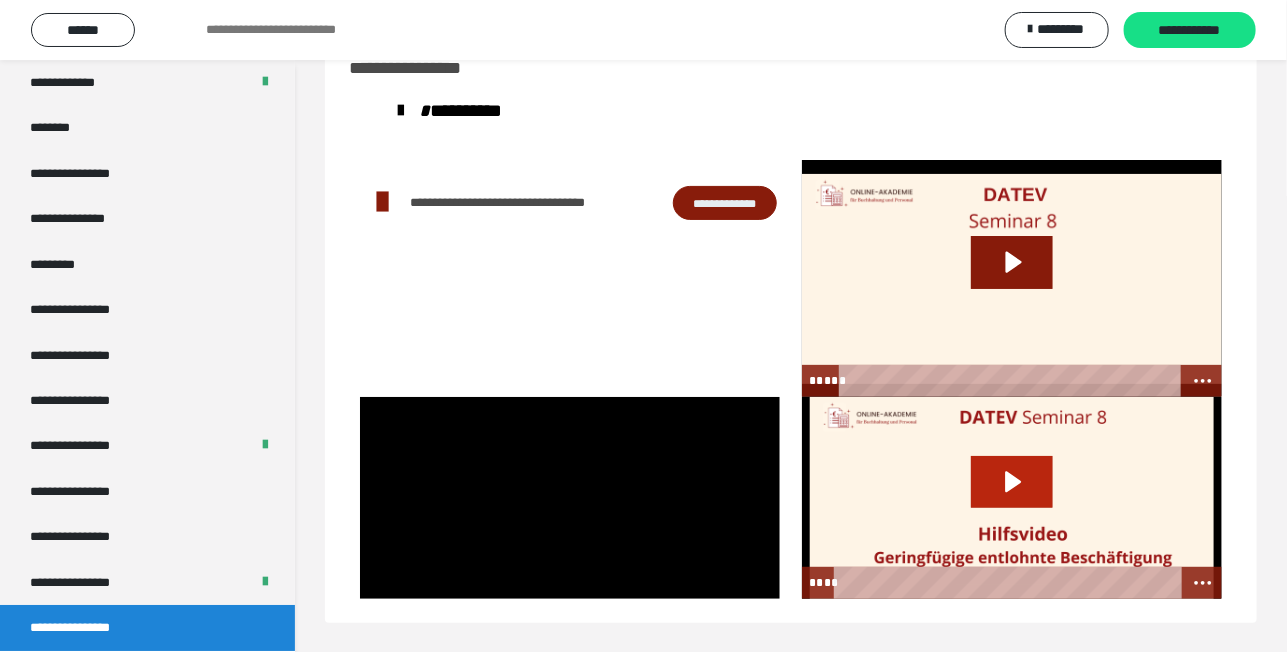 click 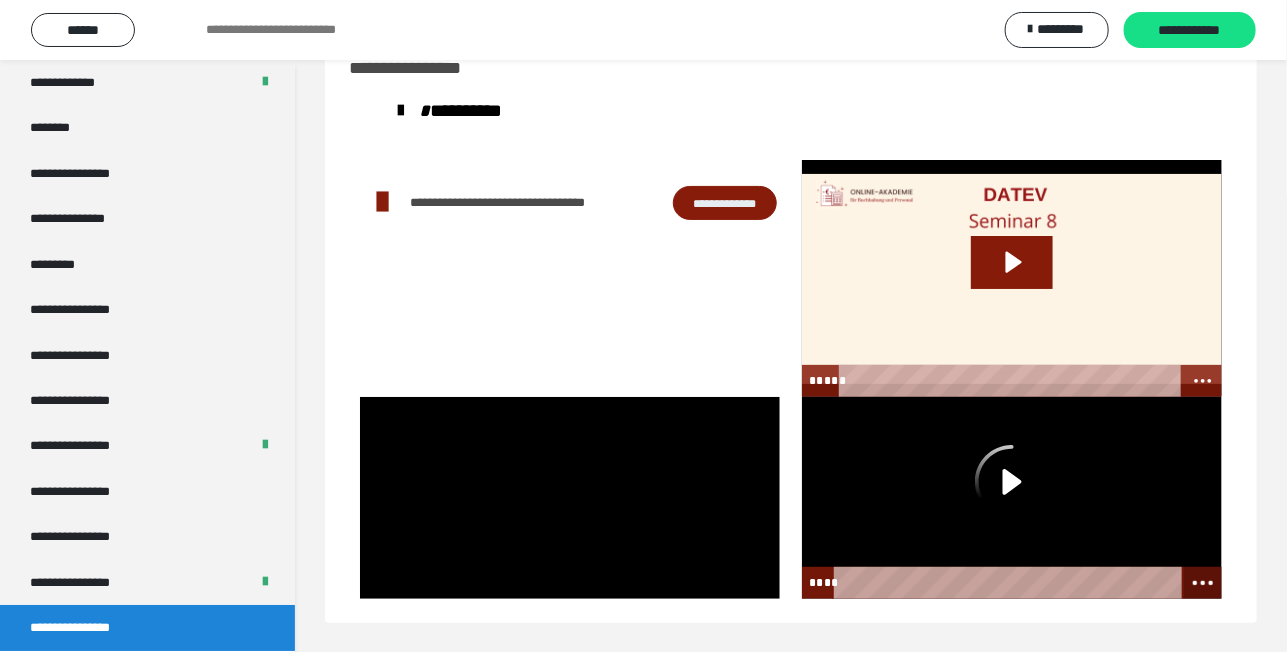 click 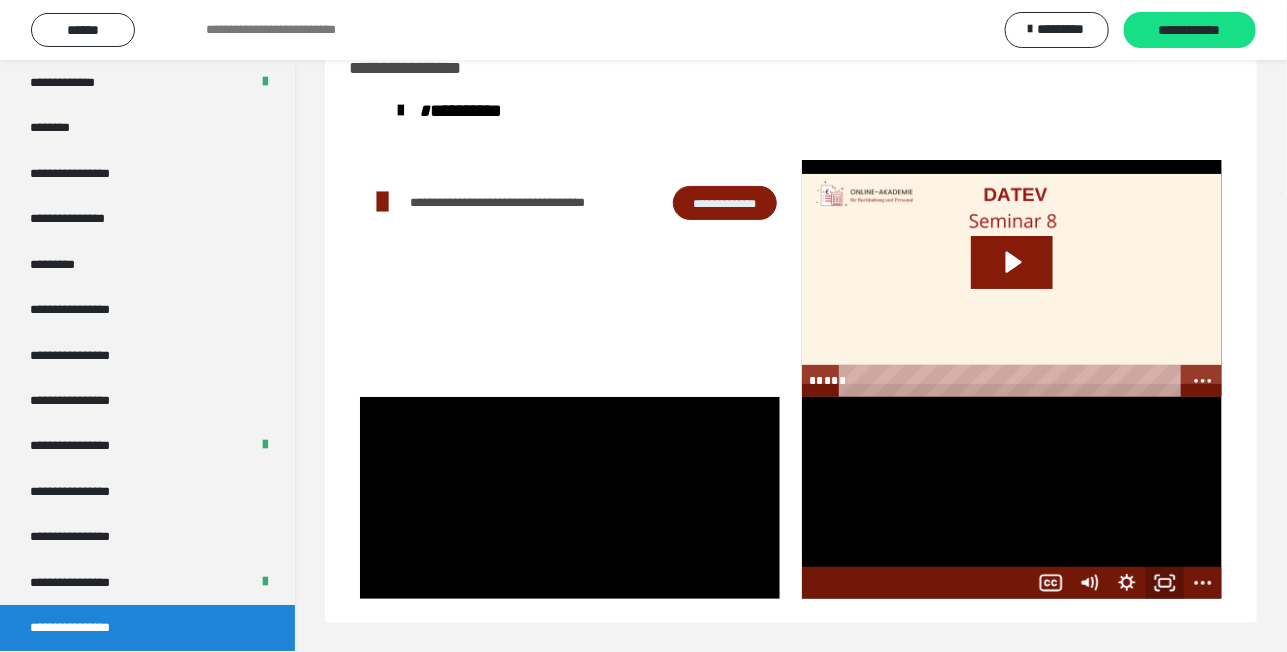 click 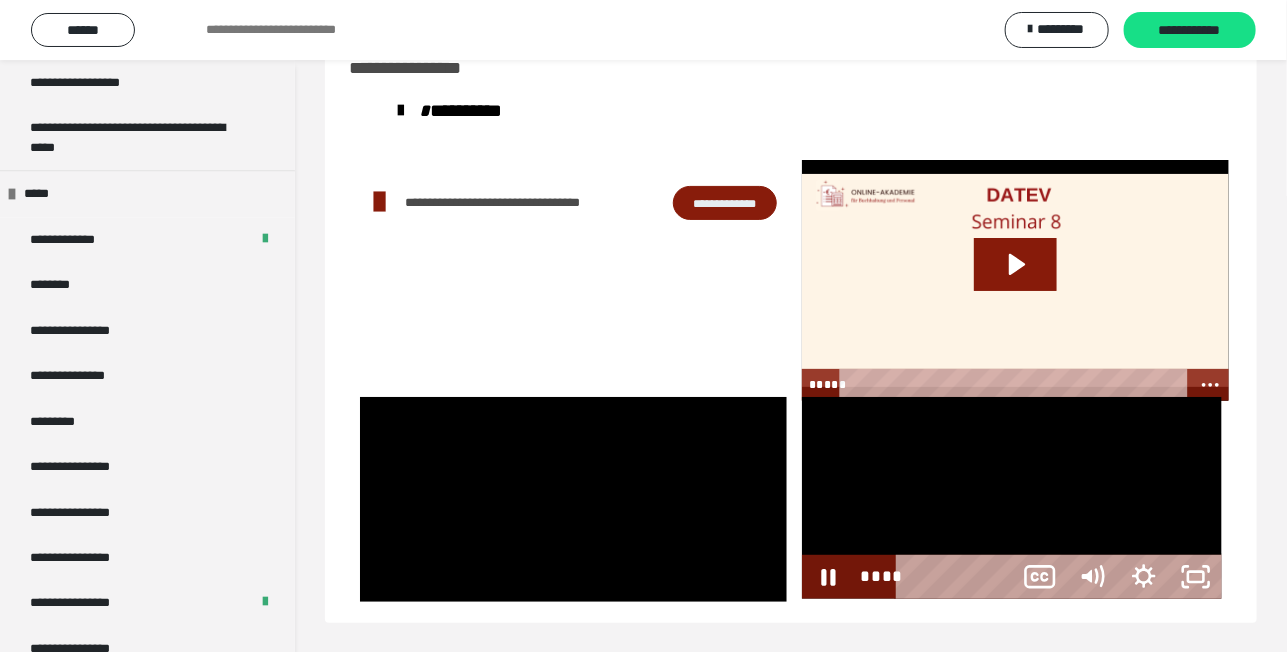 scroll, scrollTop: 2232, scrollLeft: 0, axis: vertical 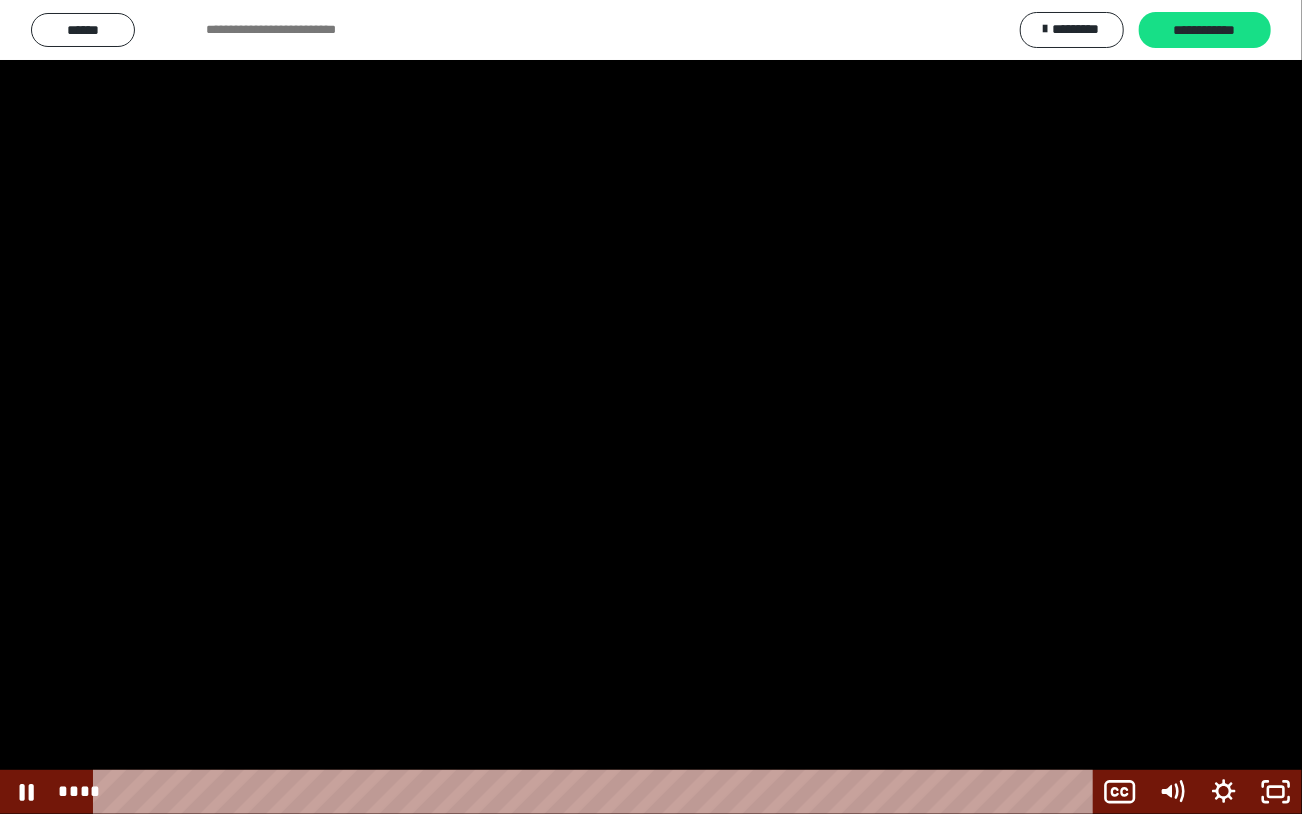 click at bounding box center (651, 407) 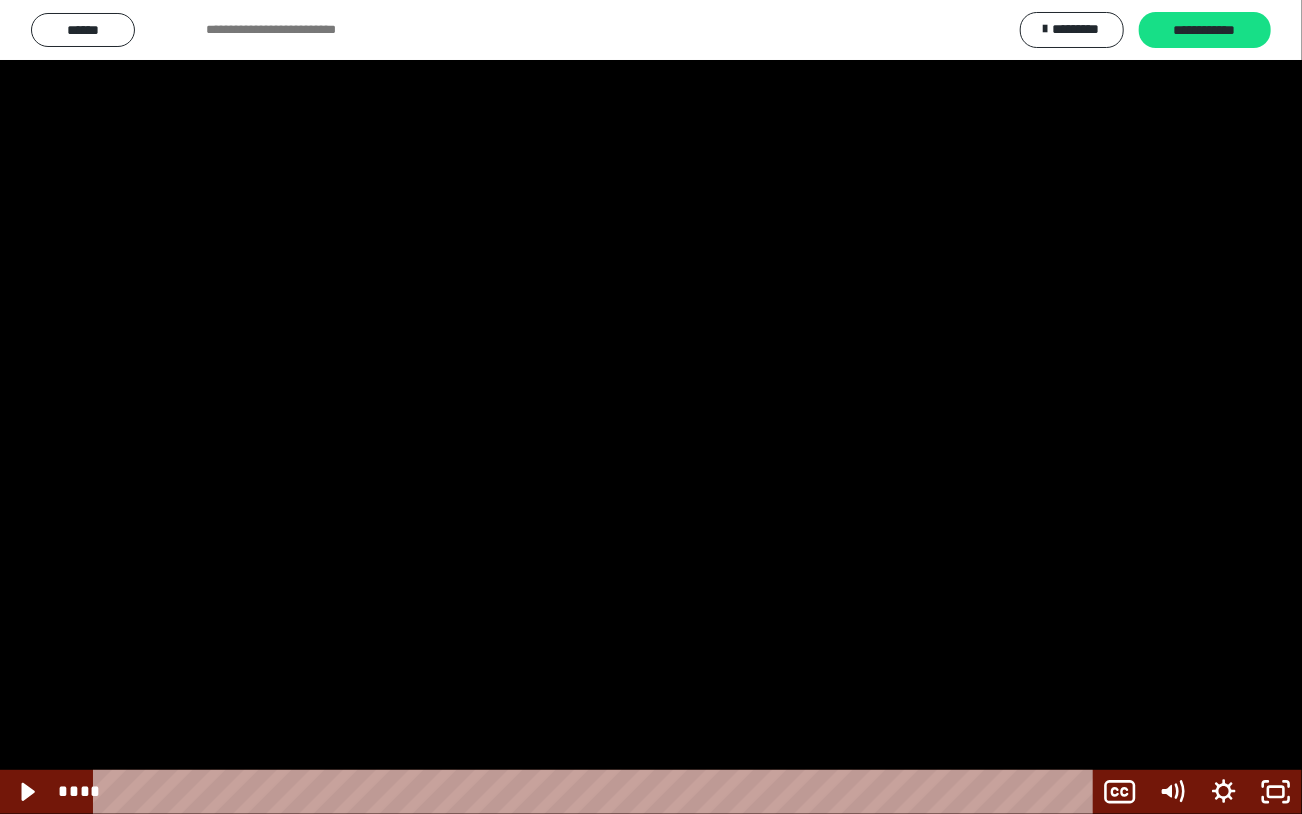 click at bounding box center [651, 407] 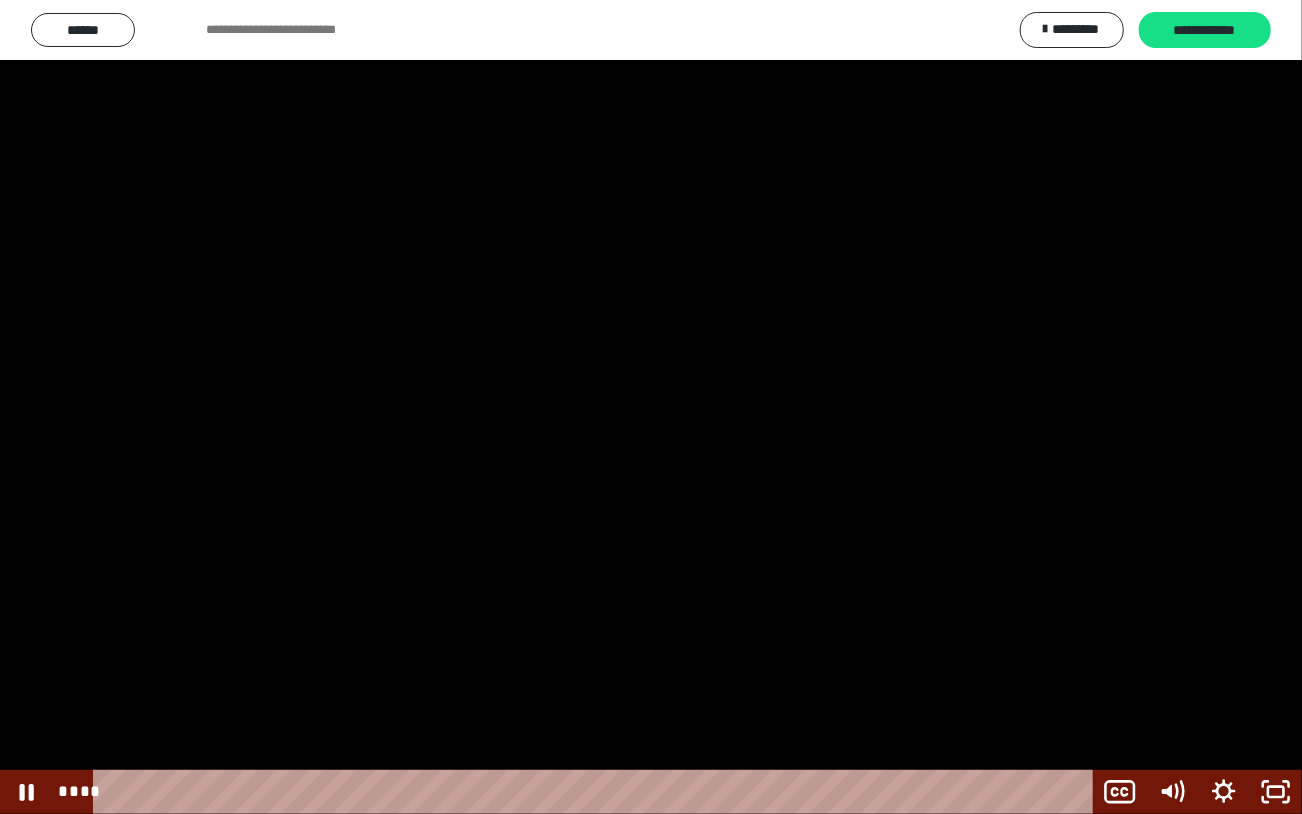 click at bounding box center (651, 407) 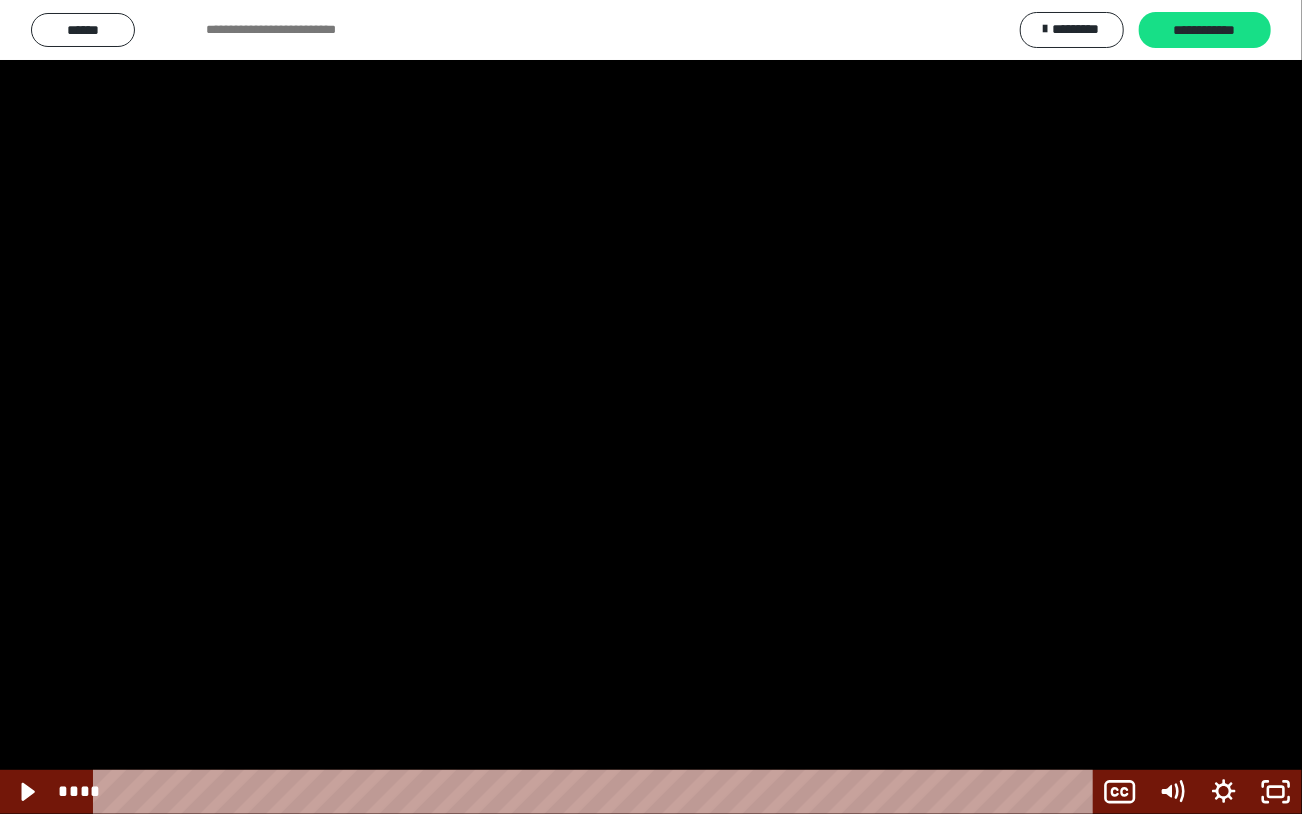 click at bounding box center [651, 407] 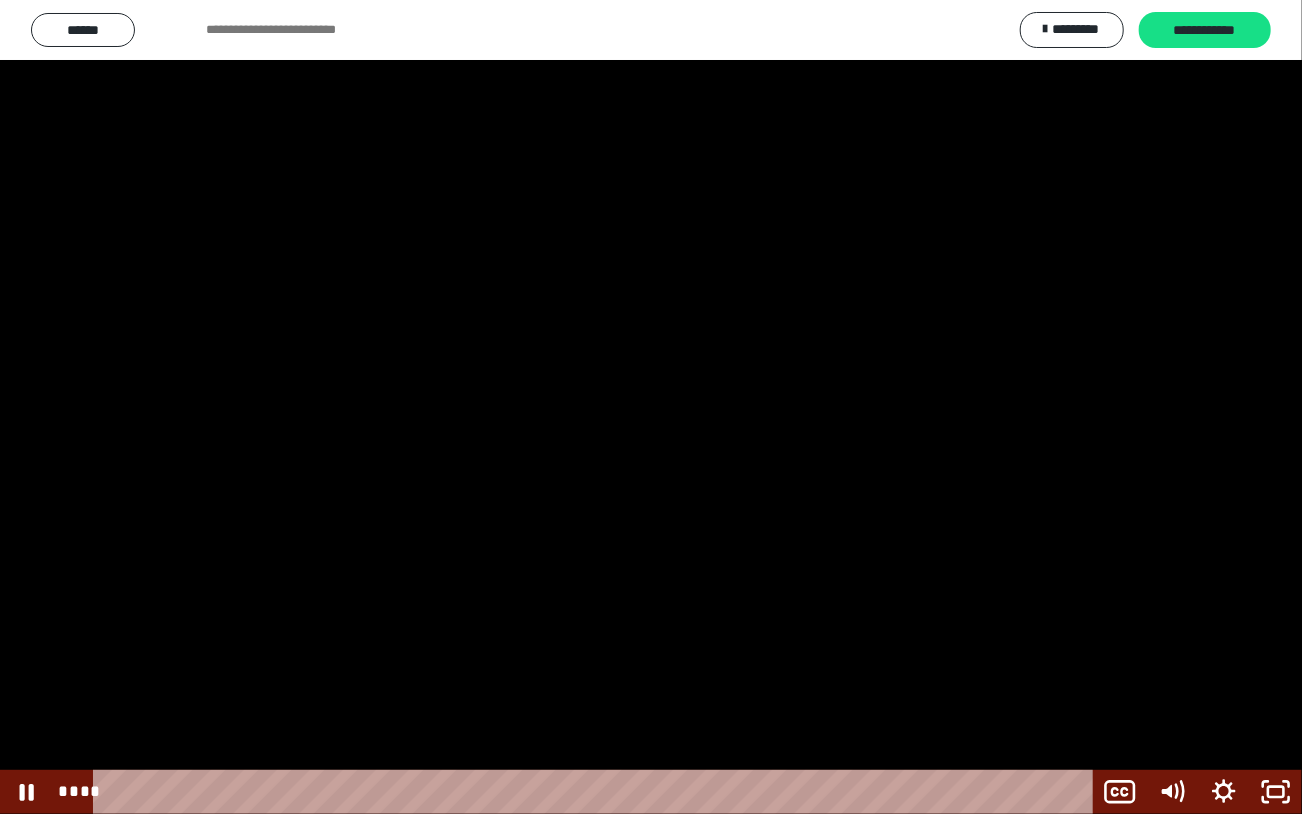 click at bounding box center [651, 407] 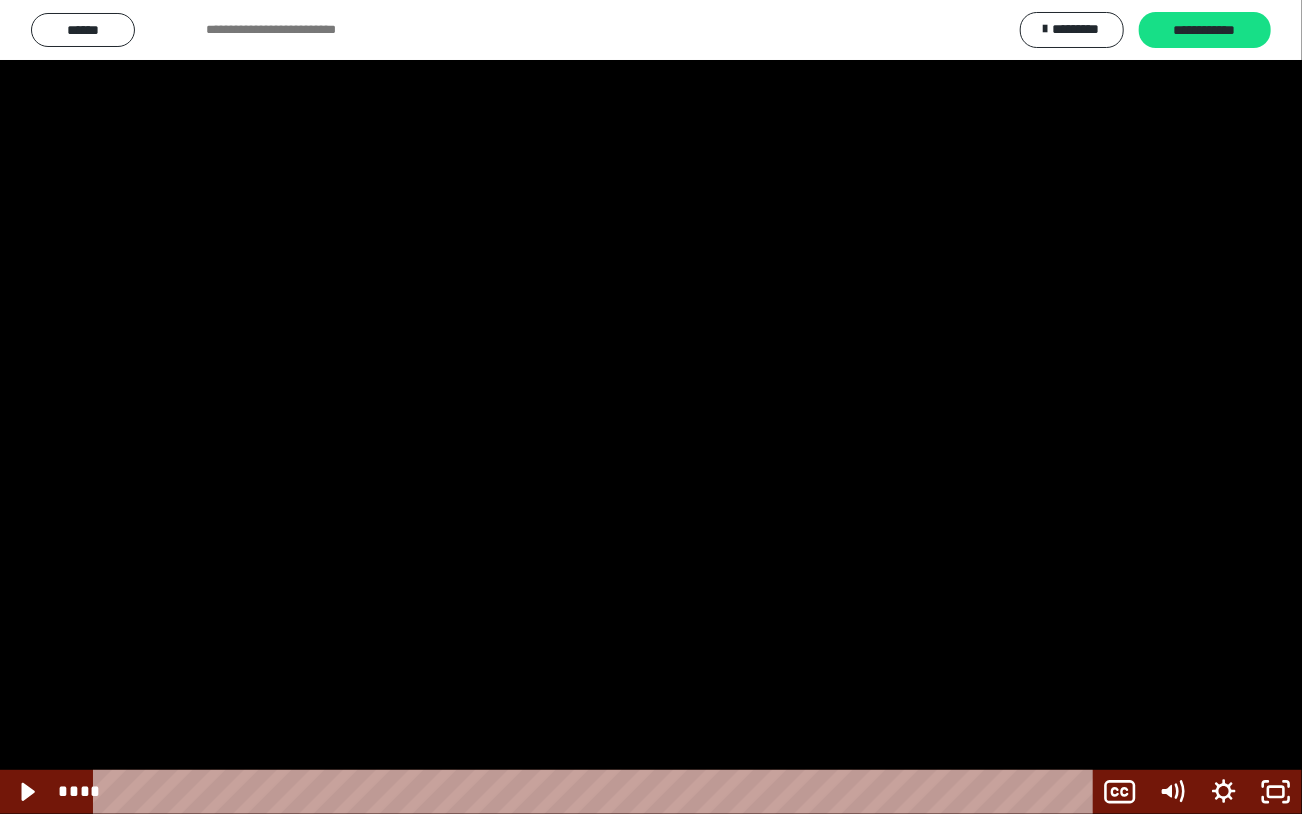 click at bounding box center [651, 407] 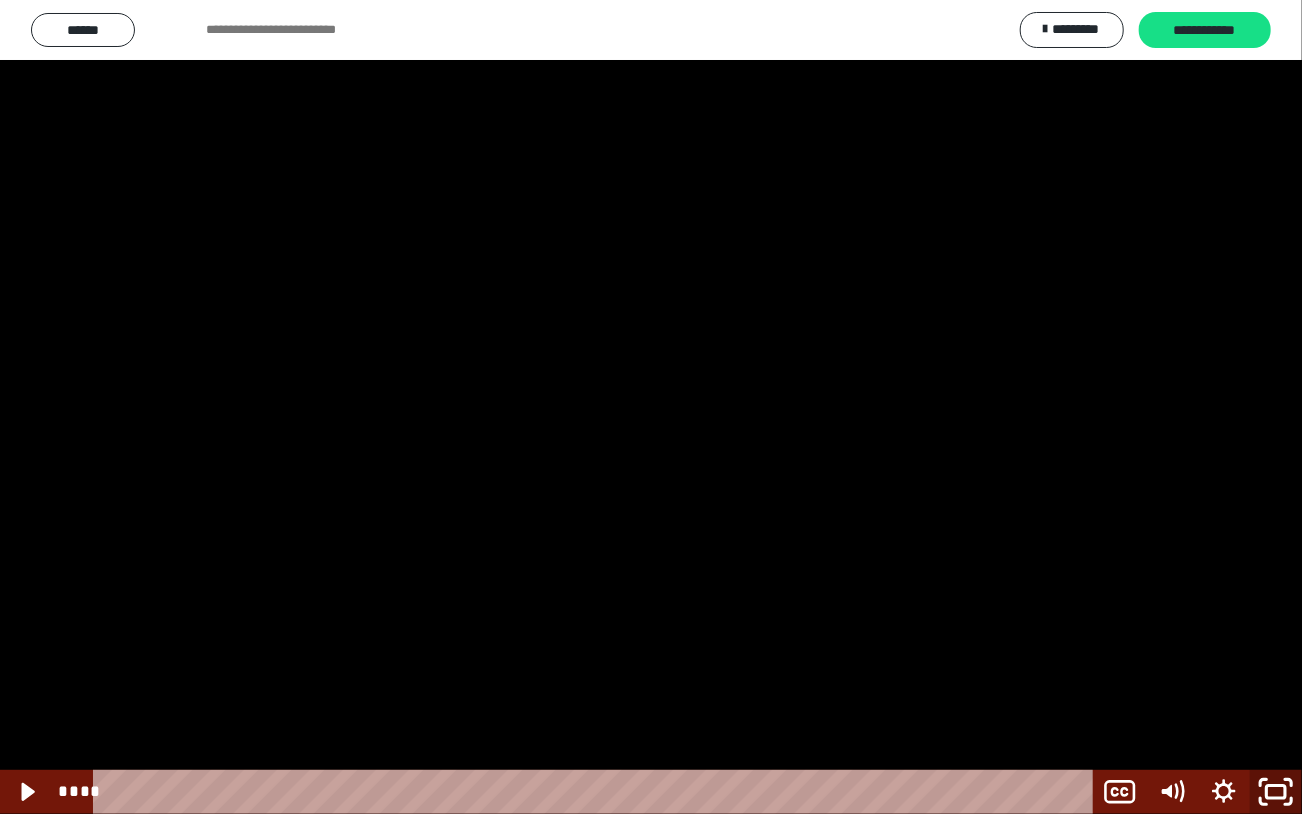 click 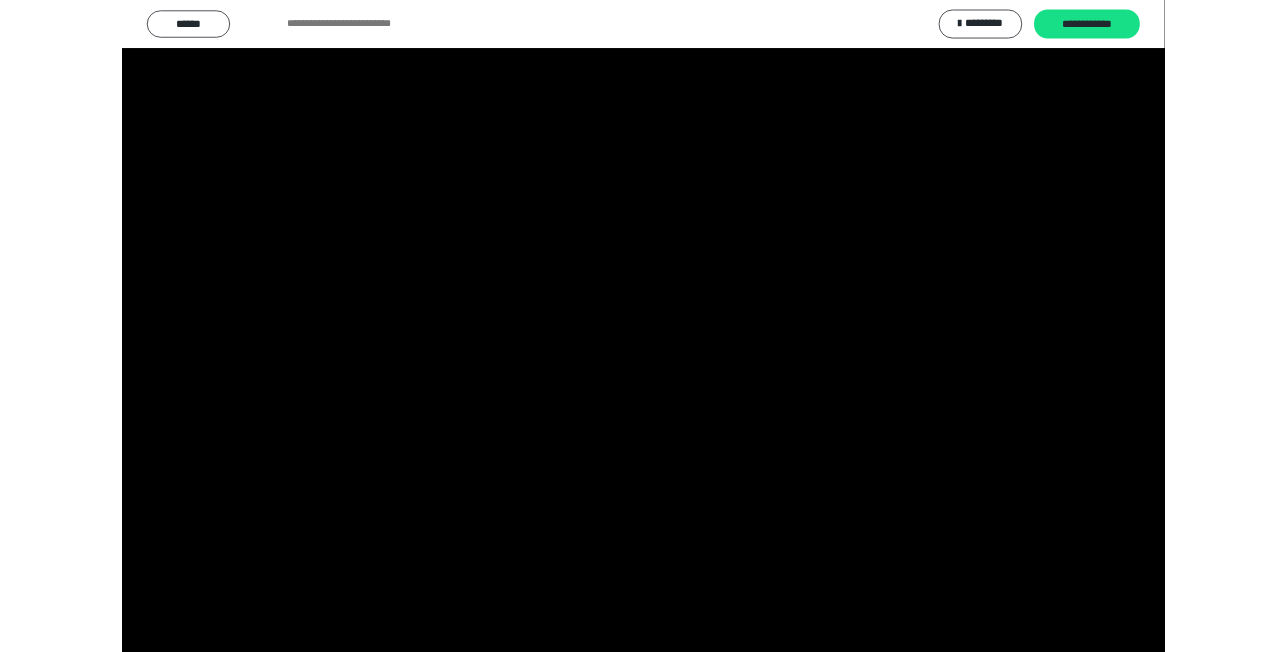 scroll, scrollTop: 2394, scrollLeft: 0, axis: vertical 